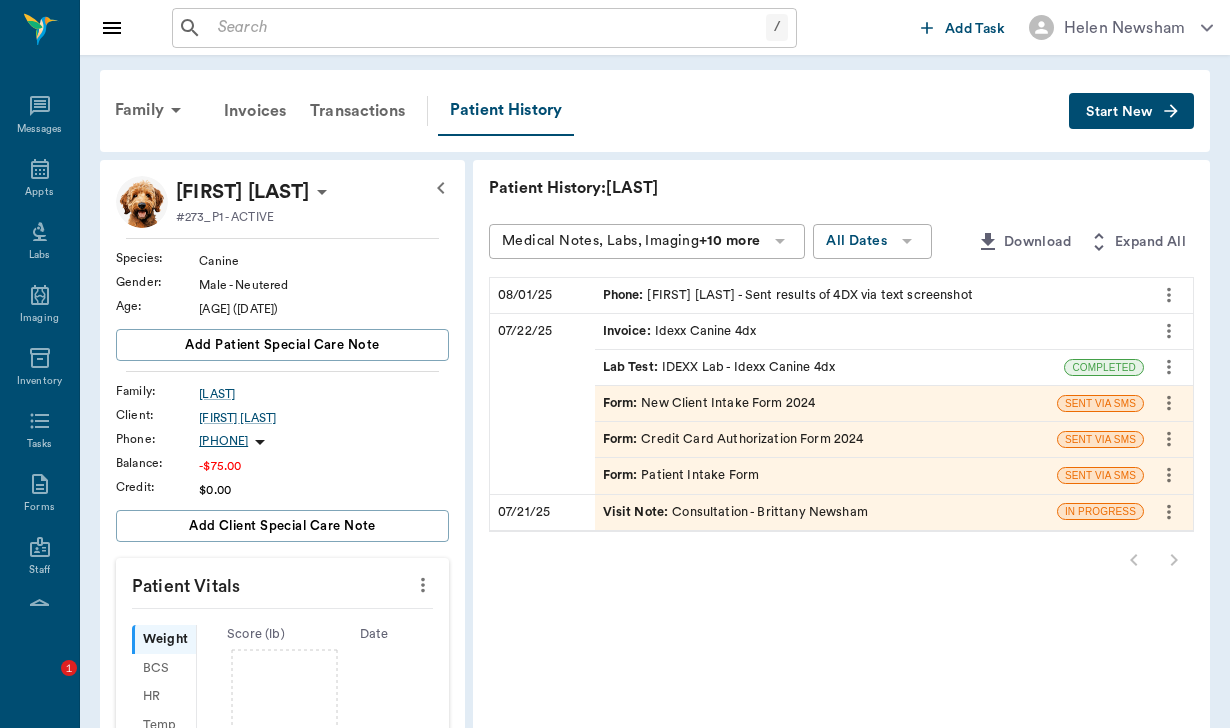 scroll, scrollTop: 51, scrollLeft: 0, axis: vertical 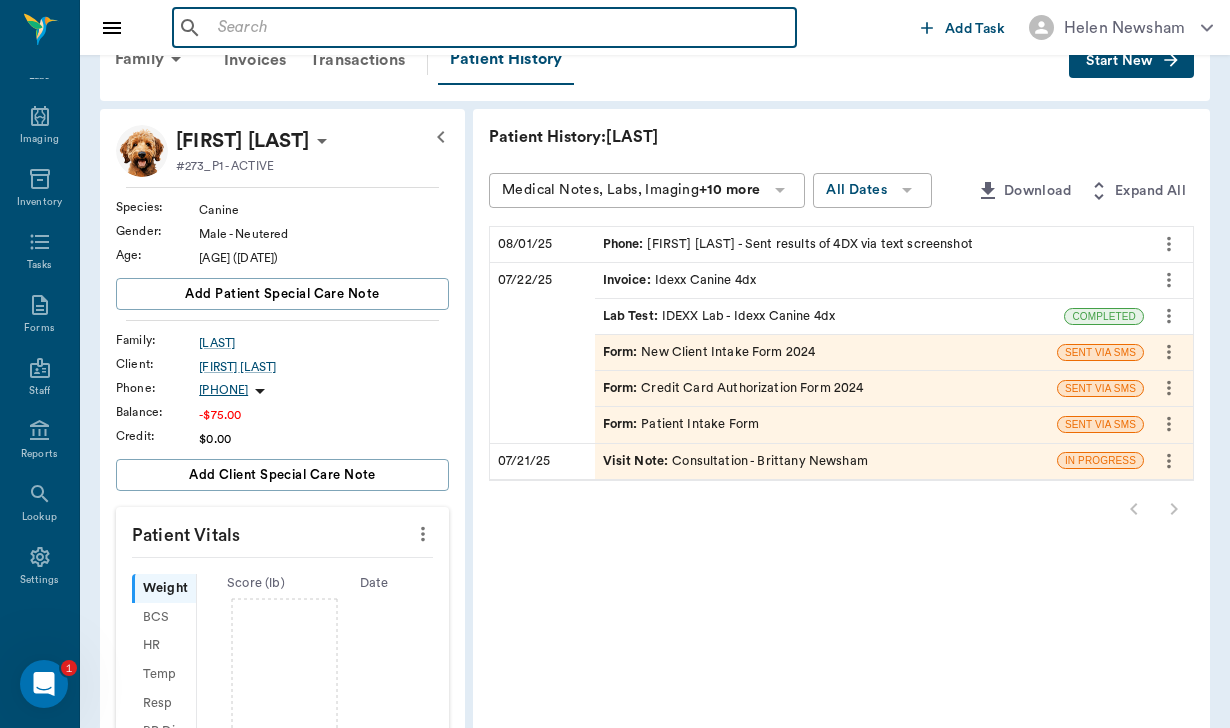 click at bounding box center [499, 28] 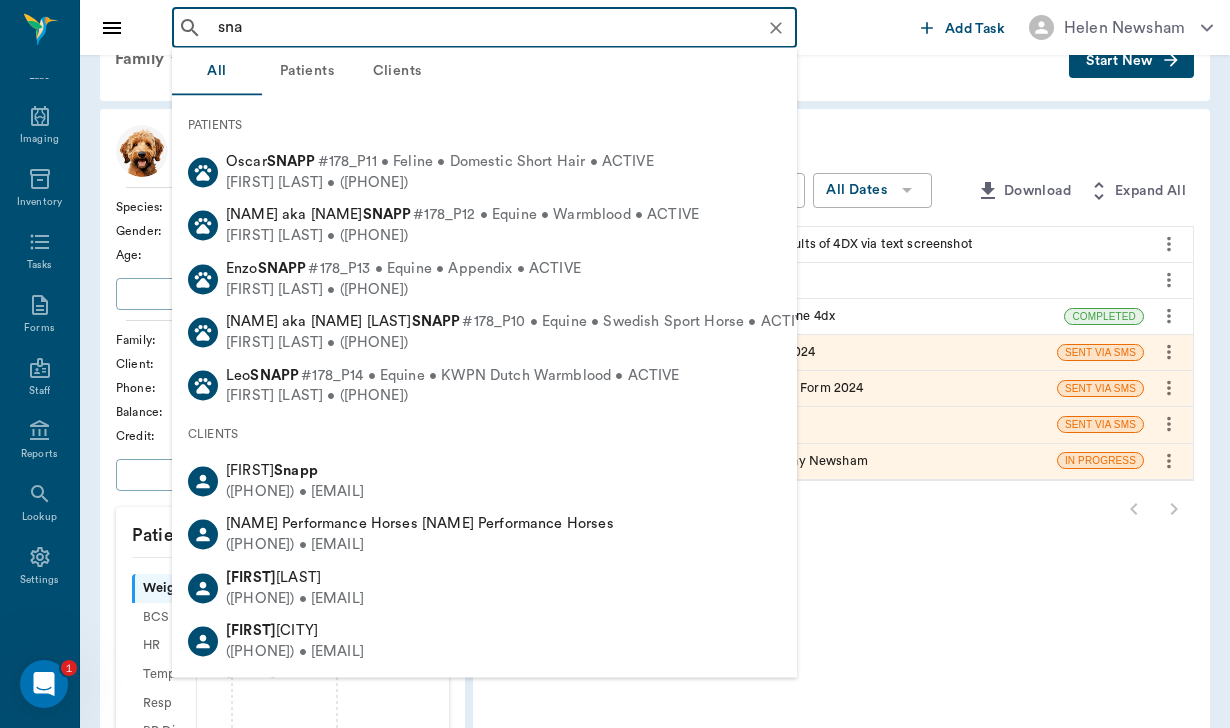type on "snap" 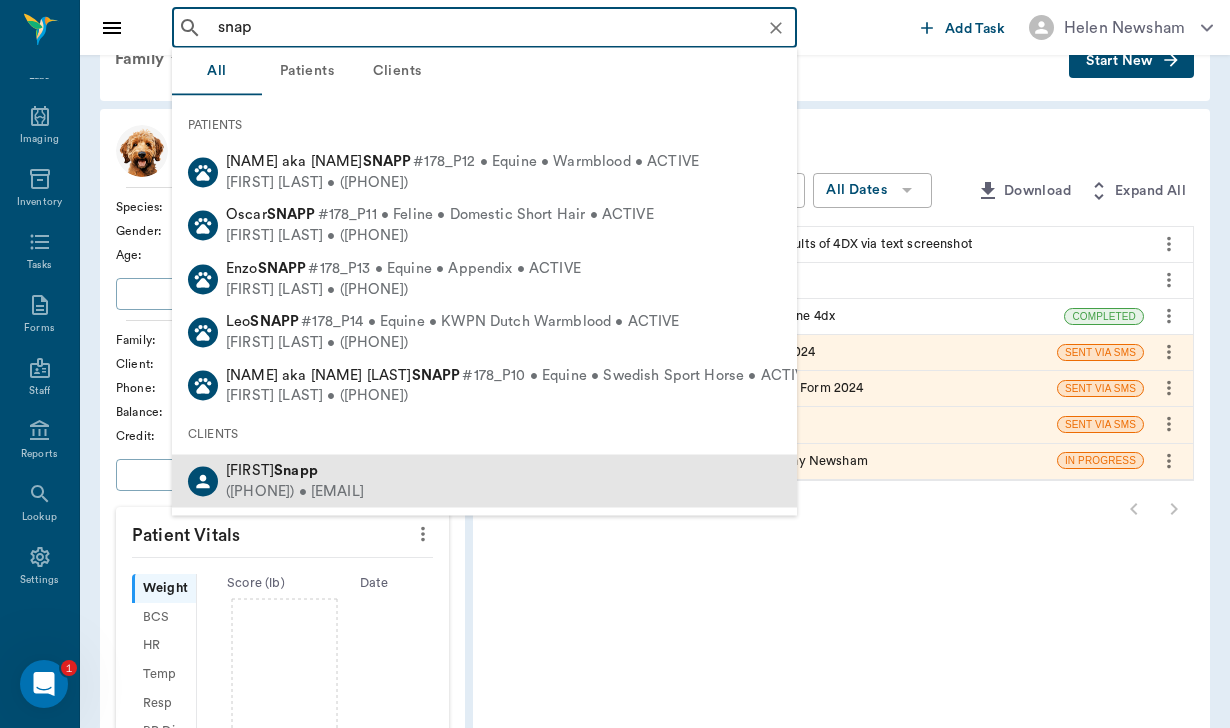 click on "Snapp" at bounding box center [296, 470] 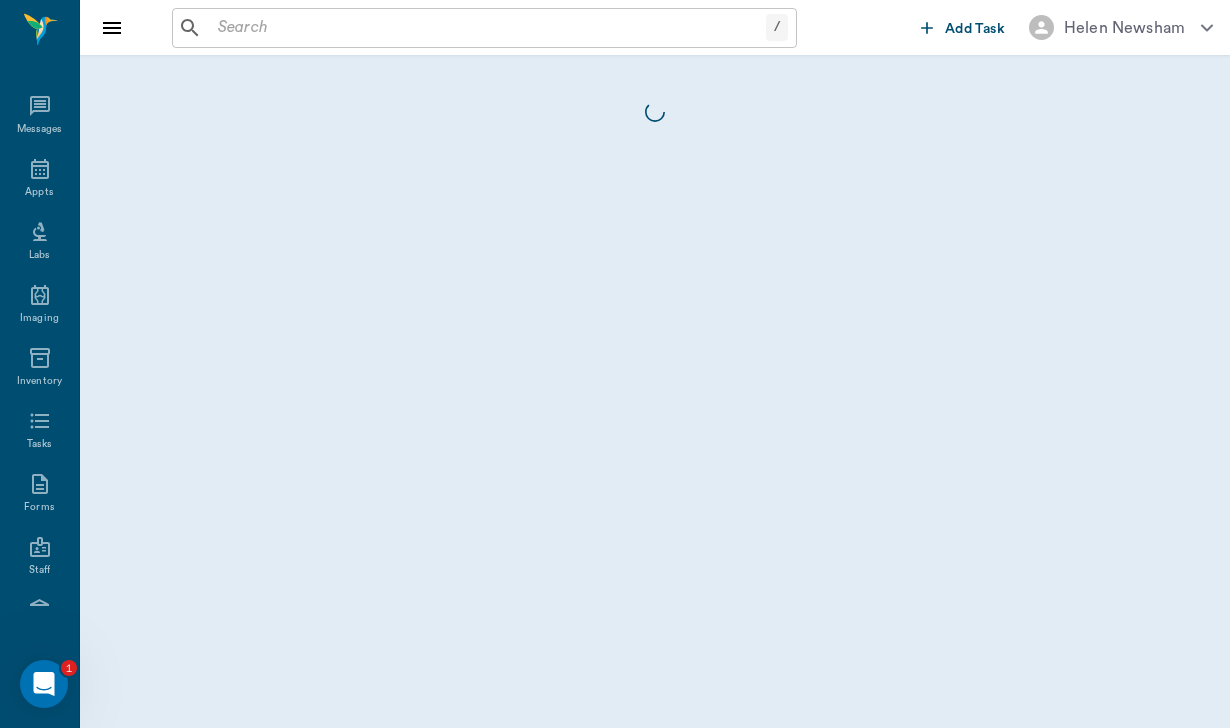 scroll, scrollTop: 0, scrollLeft: 0, axis: both 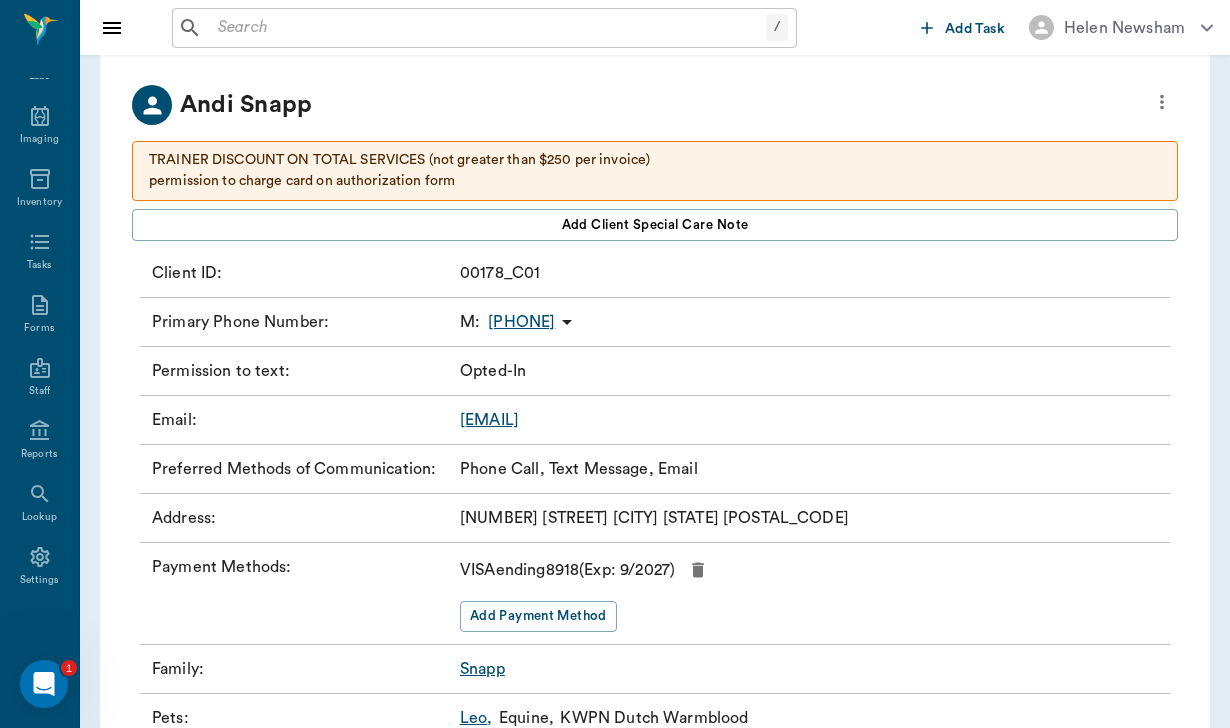 click 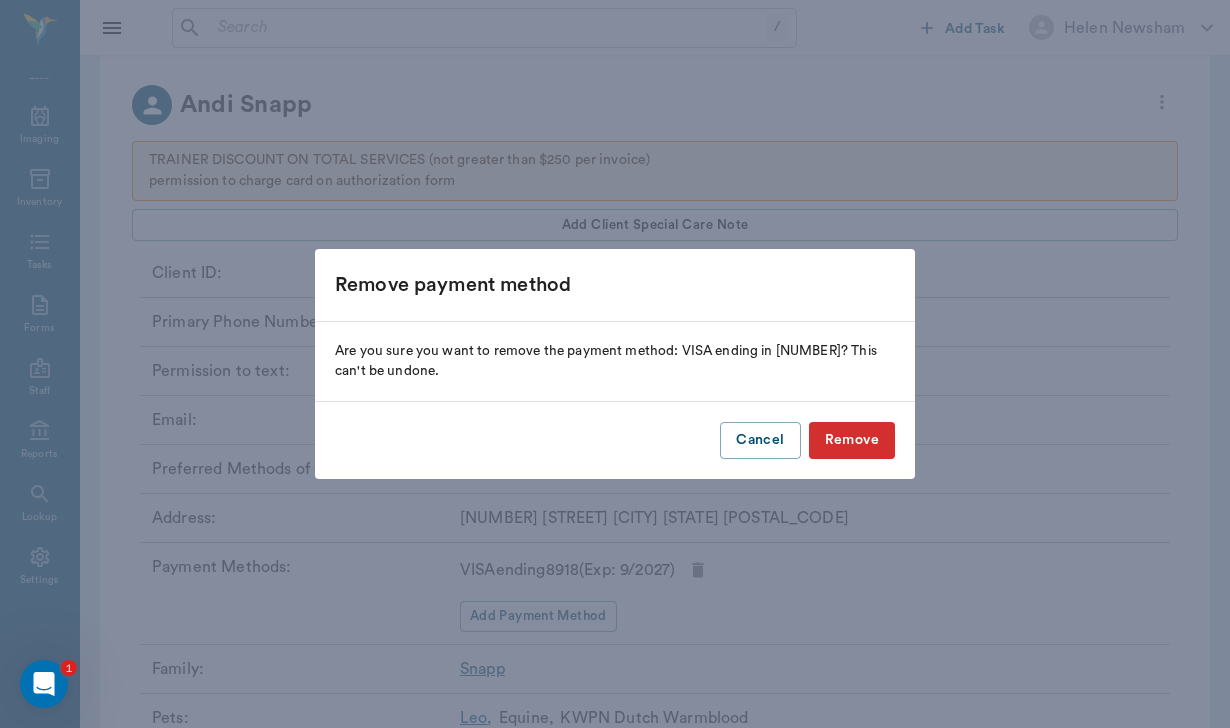 click on "Remove" at bounding box center [852, 440] 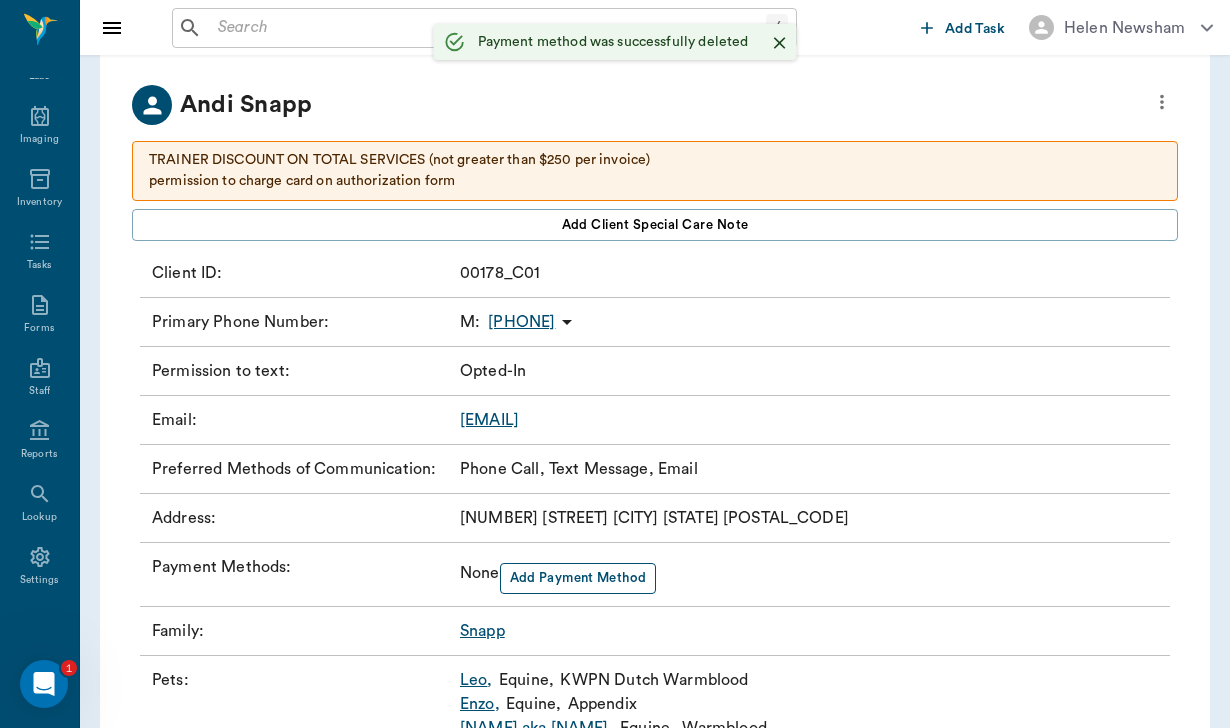 click on "Add Payment Method" at bounding box center (578, 578) 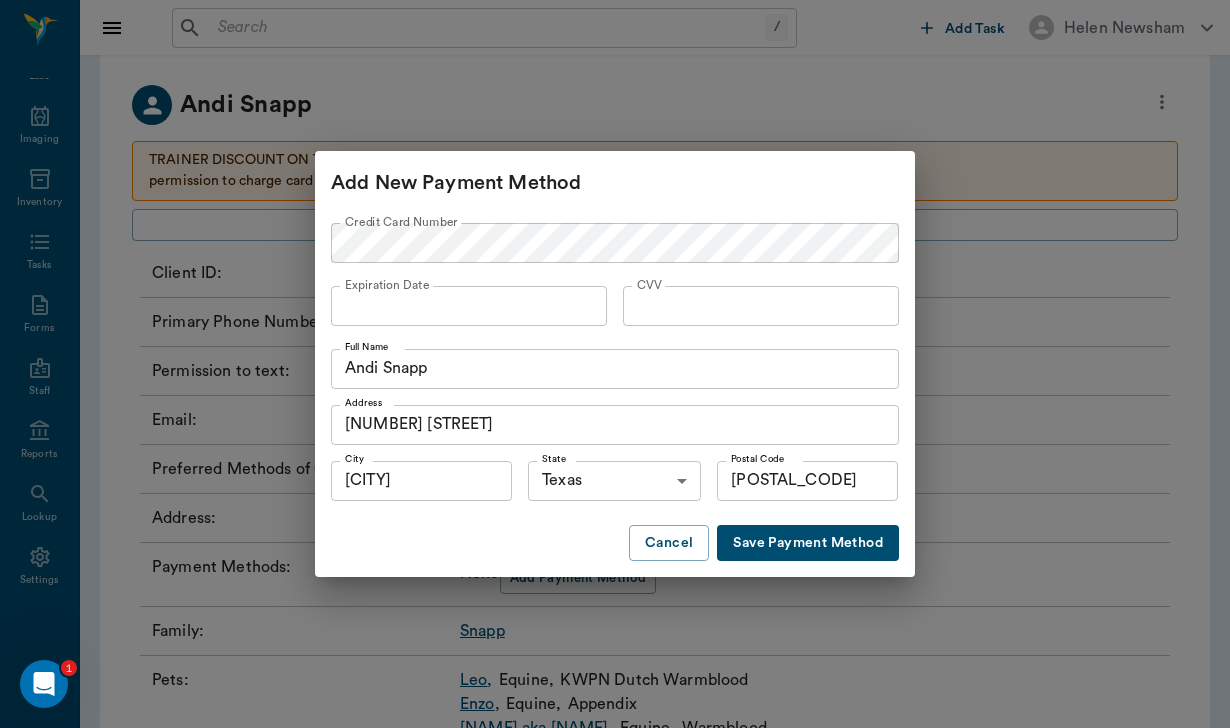 click on "Save Payment Method" at bounding box center [808, 543] 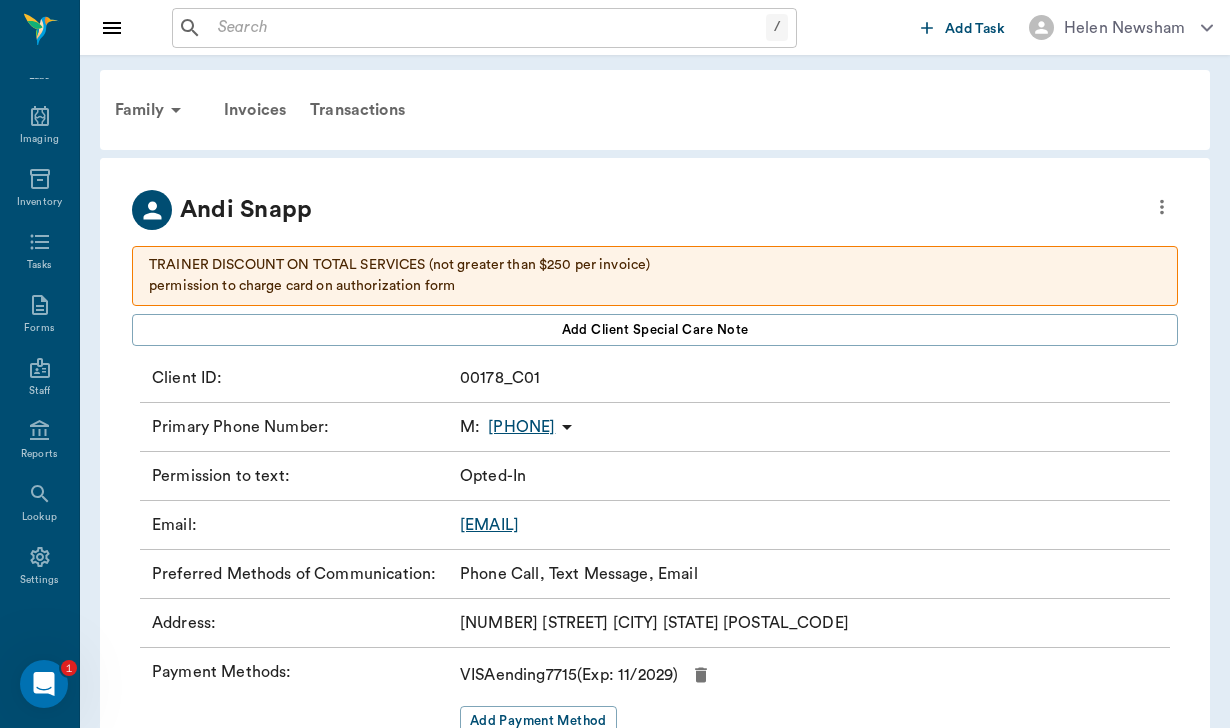 scroll, scrollTop: 0, scrollLeft: 0, axis: both 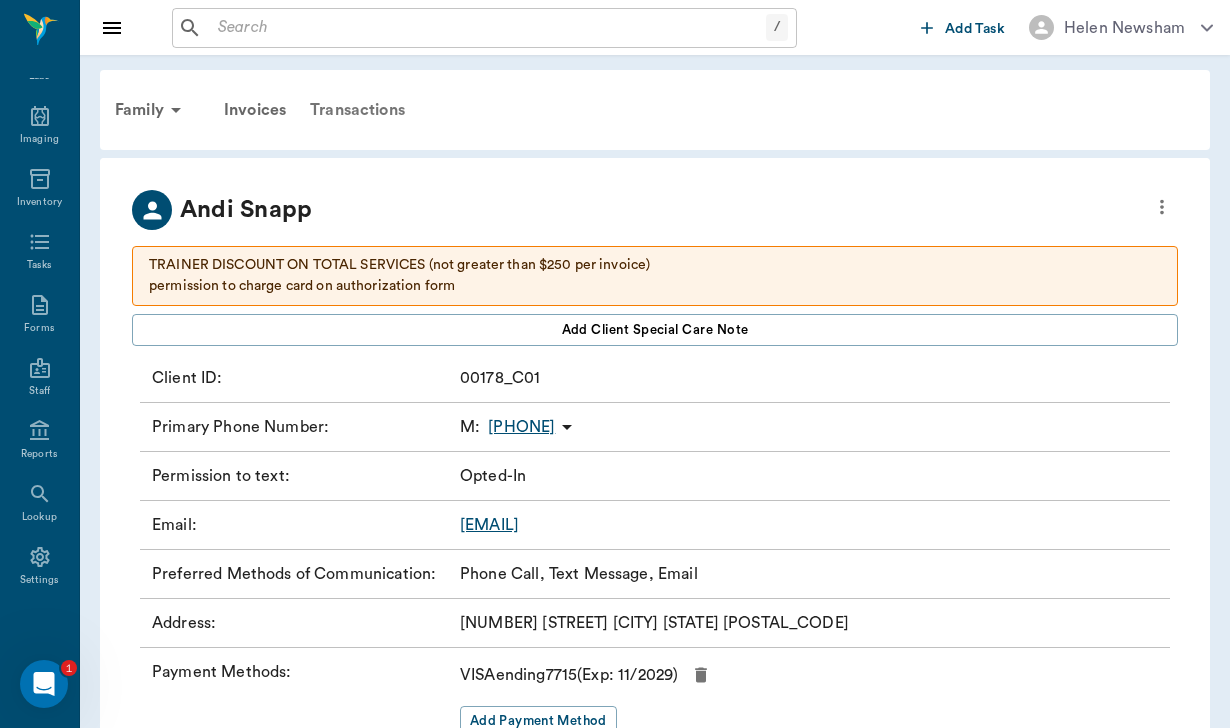 click on "Transactions" at bounding box center [357, 110] 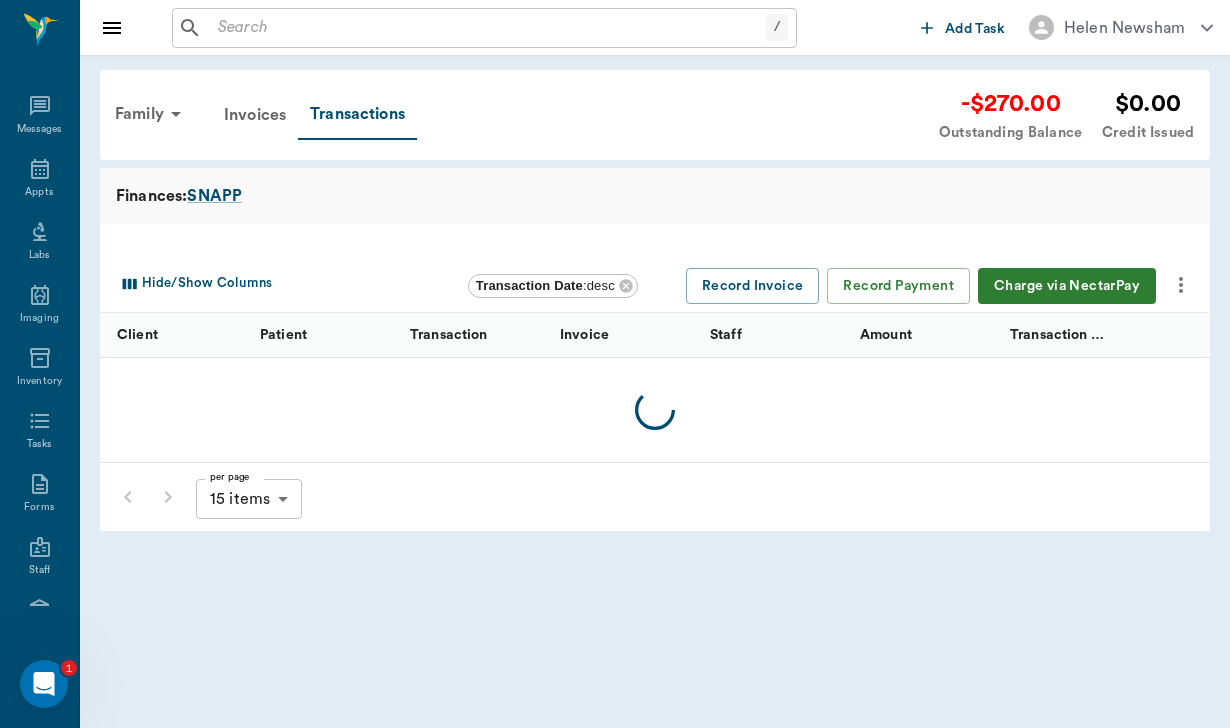 scroll, scrollTop: 184, scrollLeft: 0, axis: vertical 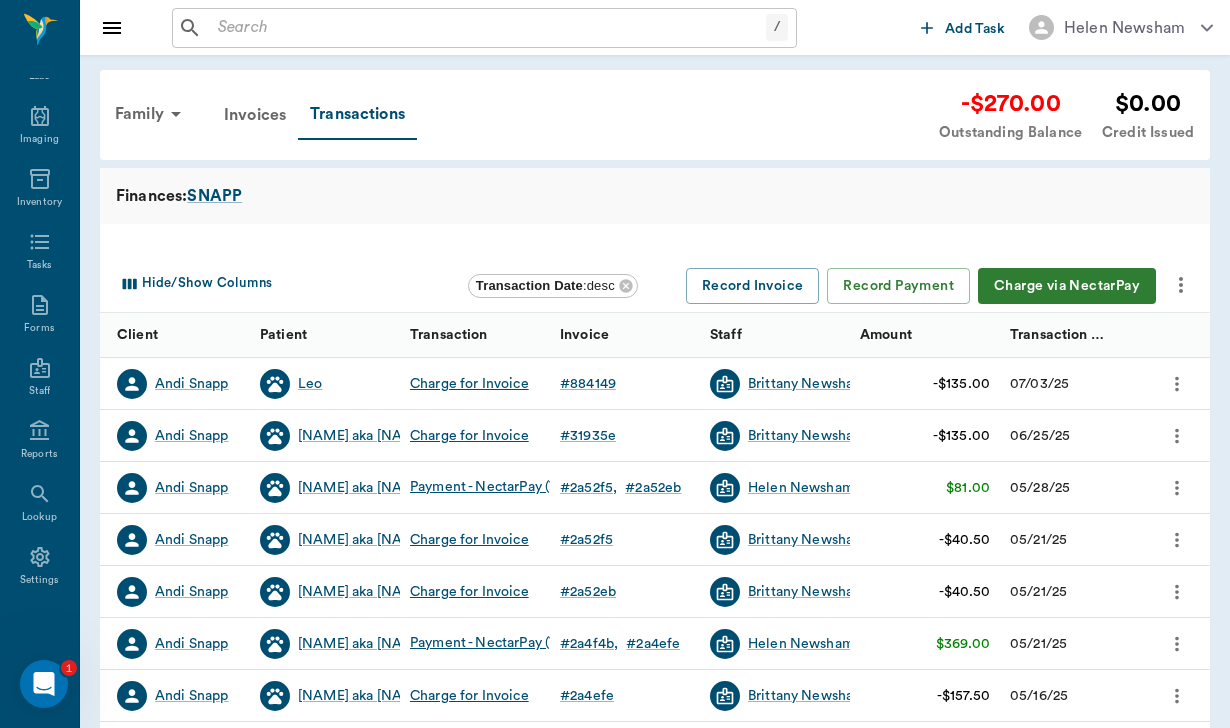 click on "Charge via NectarPay" at bounding box center (1067, 286) 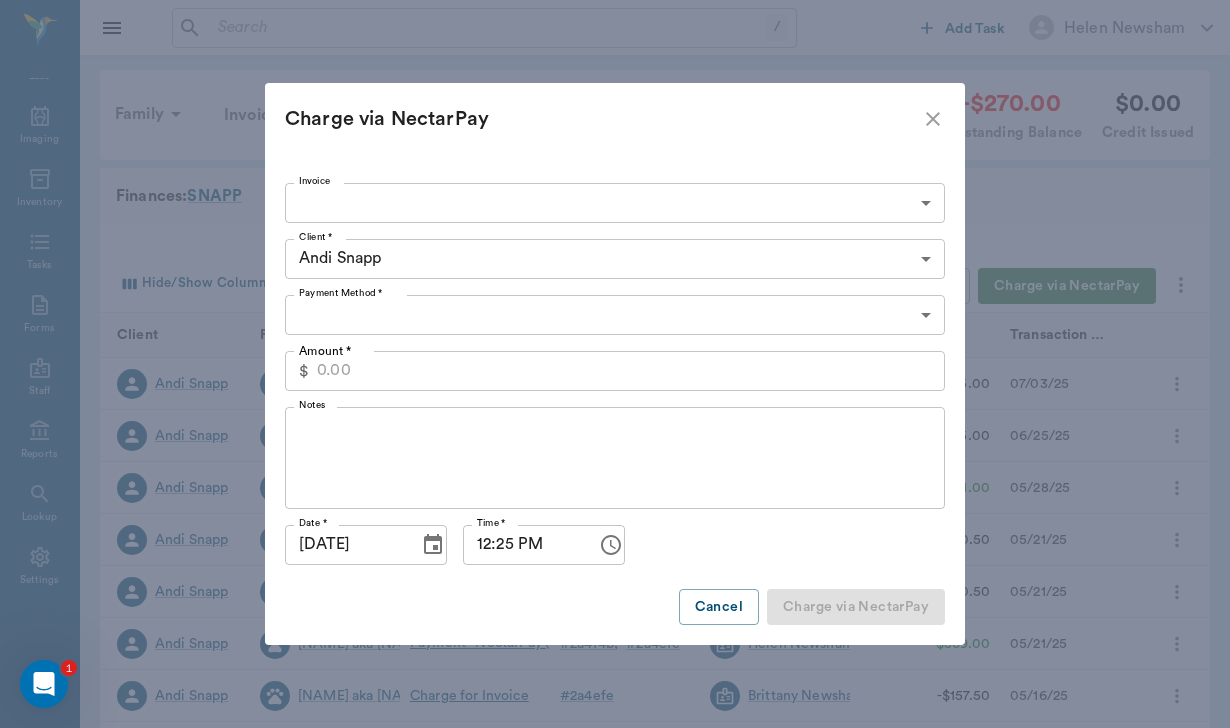 type on "CREDIT_CARDS_ON_FILE" 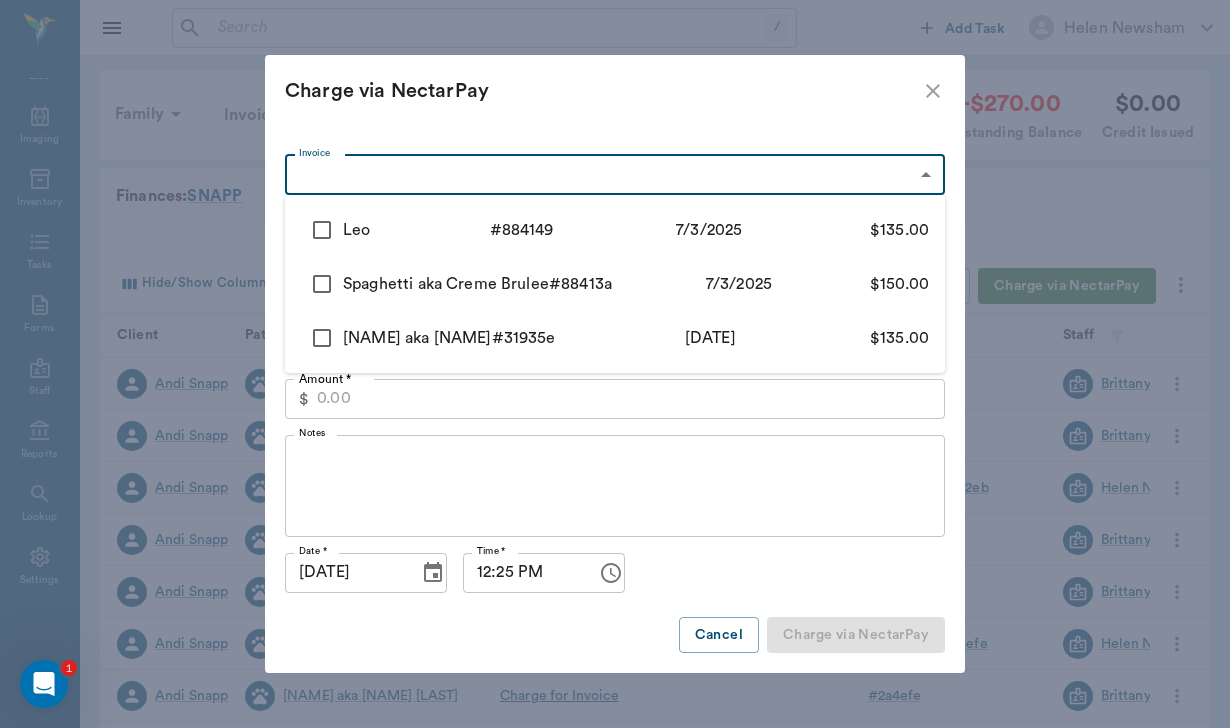 click on "/ ​ Add Task [FIRST] [LAST] Nectar Messages Appts Labs Imaging Inventory Tasks Forms Staff Reports Lookup Settings Family Invoices Transactions [PRICE] Outstanding Balance [PRICE] Credit Issued Finances:    SNAPP Hide/Show Columns Transaction Date :  desc Record Invoice Record Payment Charge via NectarPay Client Patient Transaction Invoice Staff Amount Transaction Date [FIRST] [LAST] [NAME] Charge for Invoice # [NUMBER] [FIRST] [LAST] [PRICE] [DATE] [FIRST] [LAST] [NAME] Payment - NectarPay (Visa ending in [NUMBER]) # [ID] # [ID] [FIRST] [LAST] [PRICE] [DATE] [FIRST] [LAST] [NAME] Charge for Invoice # [ID] [FIRST] [LAST] [PRICE] [DATE] [FIRST] [LAST] [NAME] Payment - NectarPay (Visa ending in [NUMBER]) # [ID] # [ID] [FIRST] [LAST] [PRICE] [DATE] [FIRST] [LAST] # #" at bounding box center (615, 615) 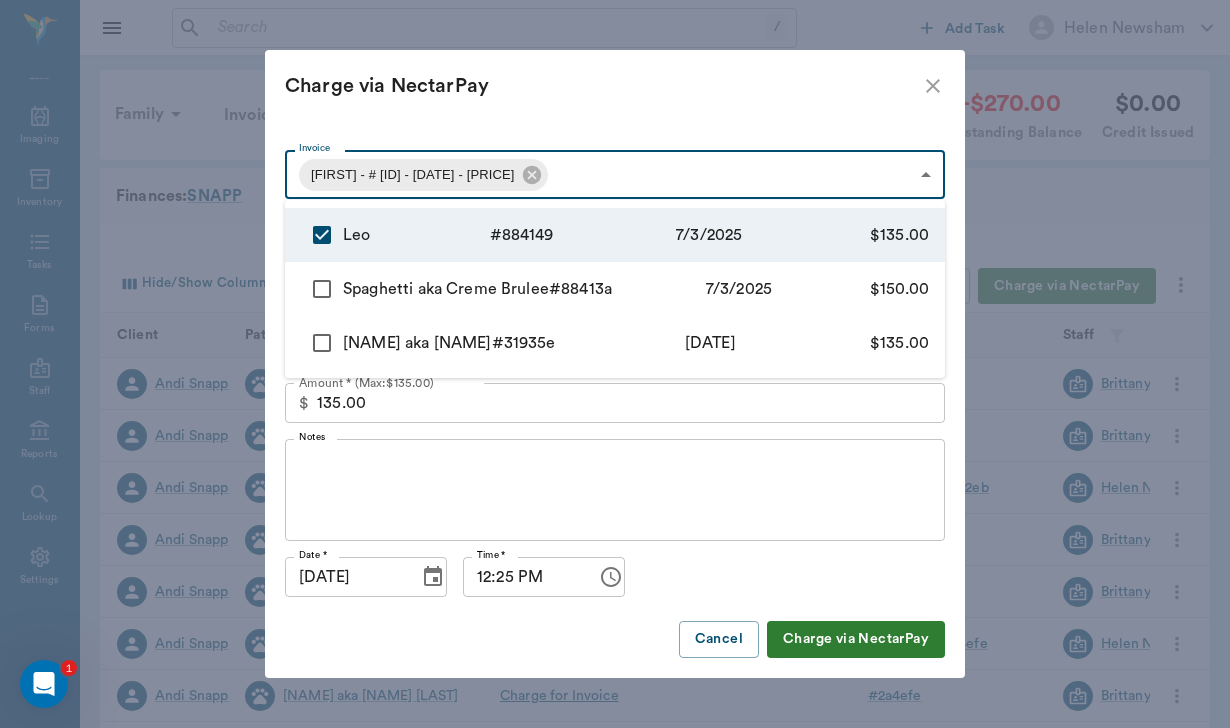 click at bounding box center [322, 289] 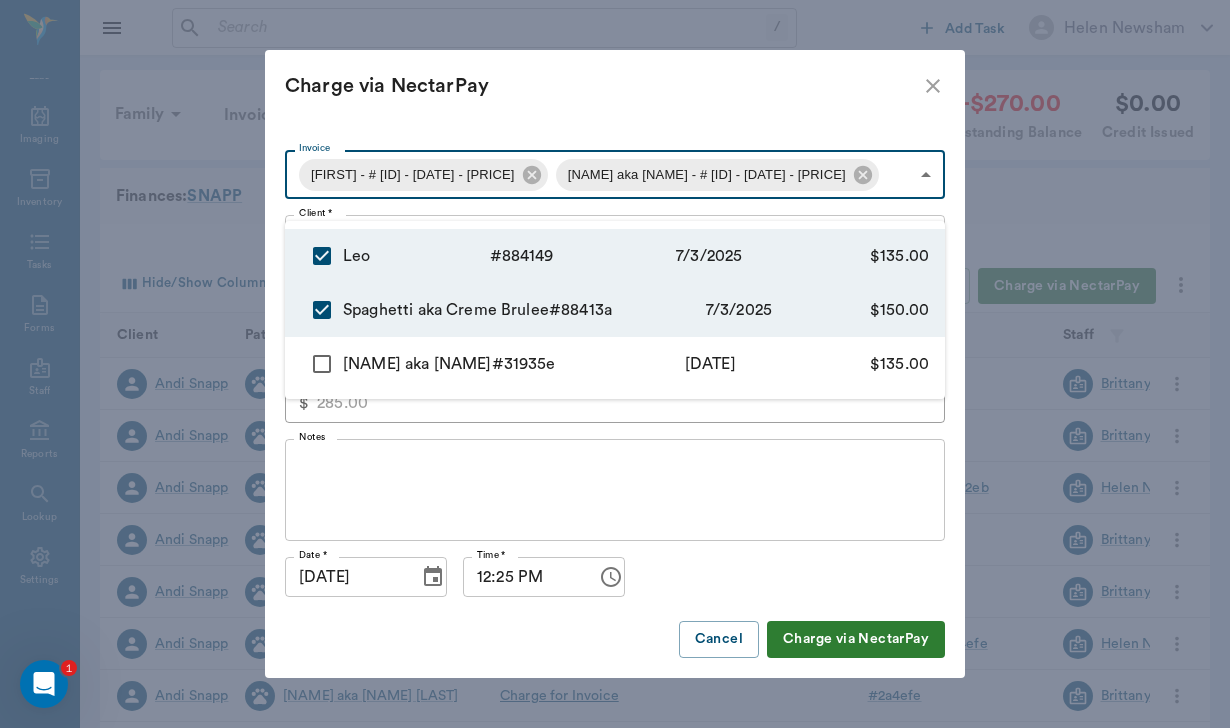 click at bounding box center [322, 256] 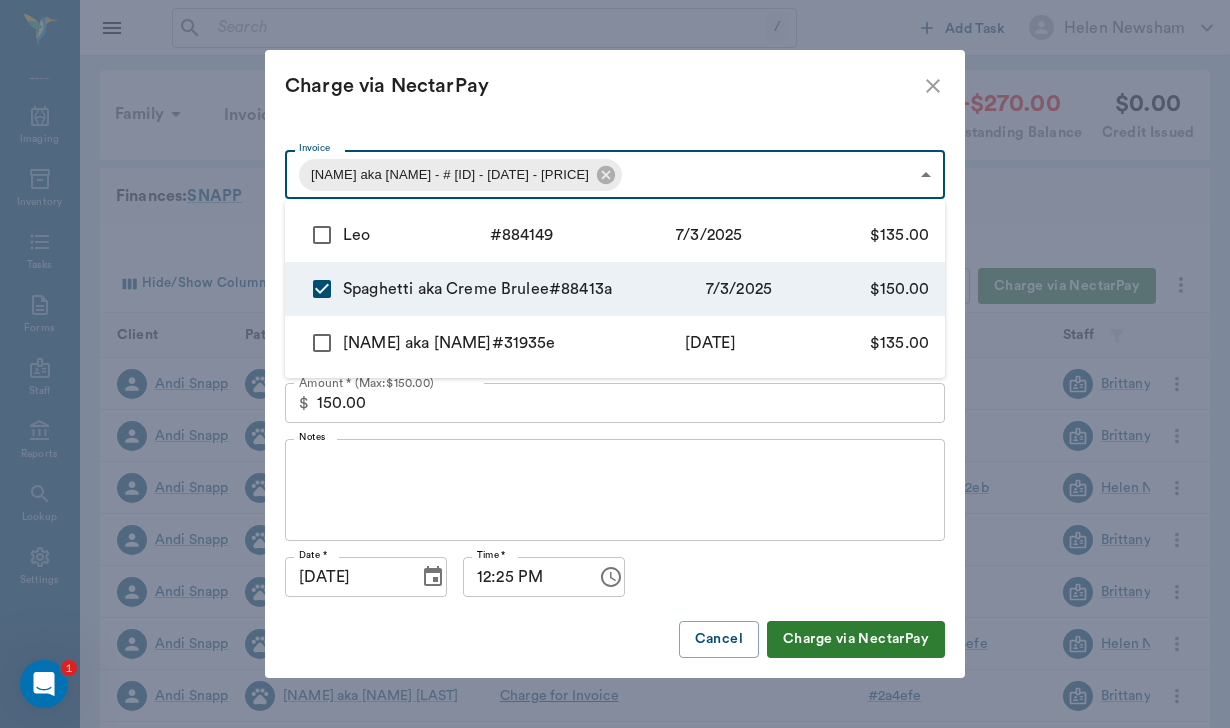click at bounding box center [322, 289] 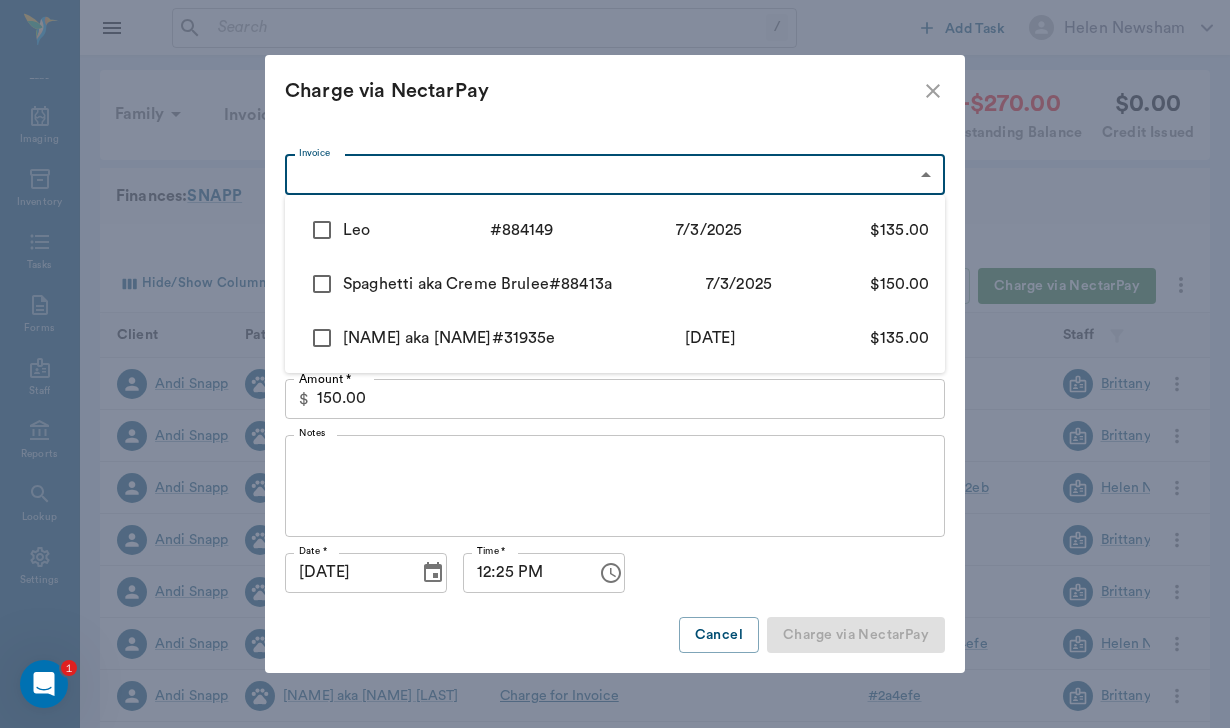 click at bounding box center [615, 364] 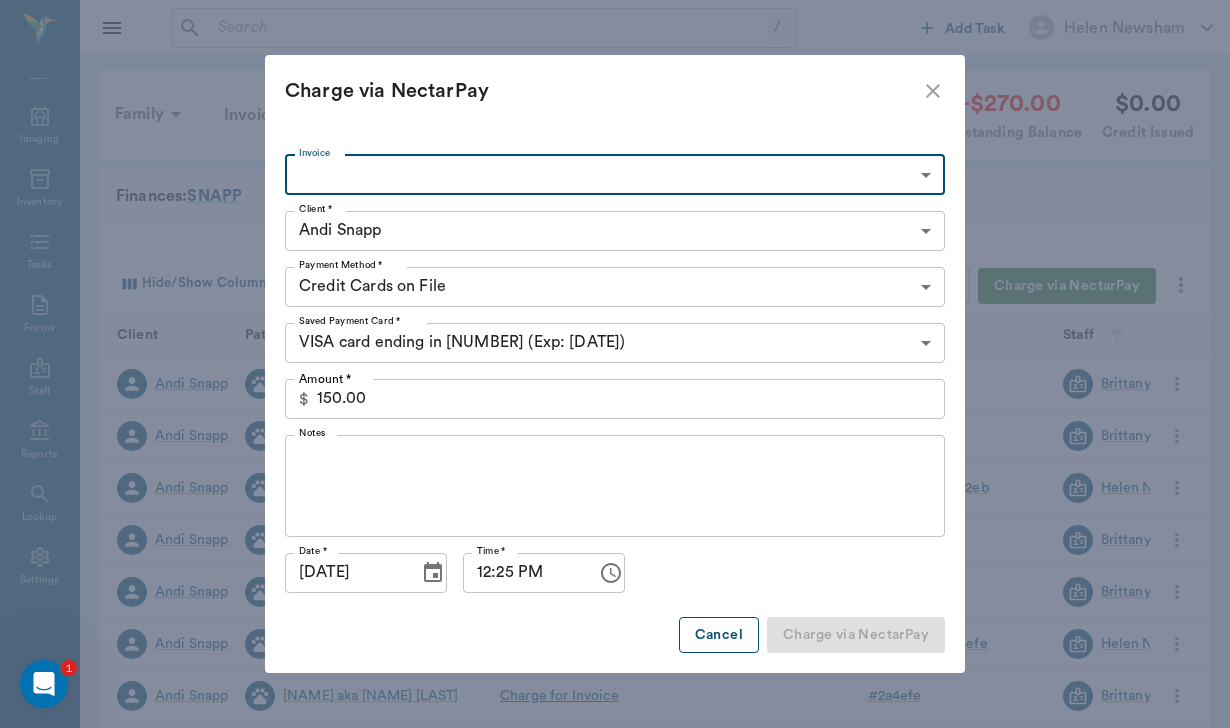 click on "Cancel" at bounding box center [719, 635] 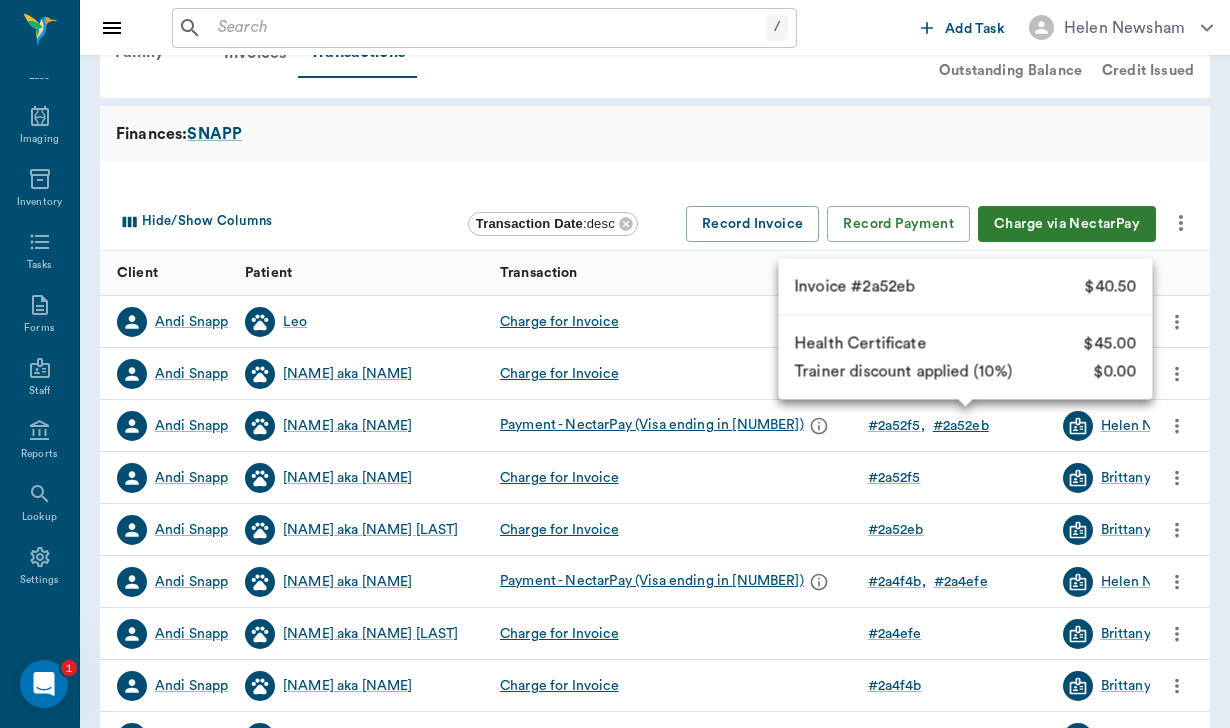 scroll, scrollTop: 67, scrollLeft: 0, axis: vertical 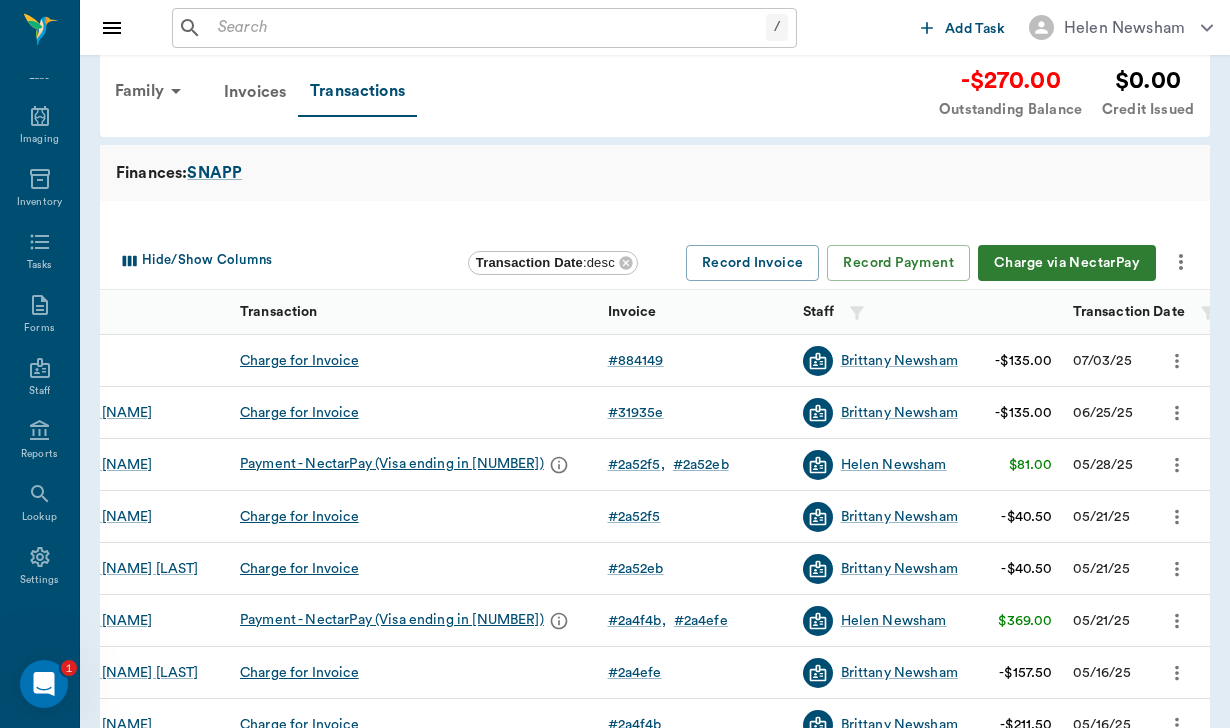 click on "Charge via NectarPay" at bounding box center (1067, 263) 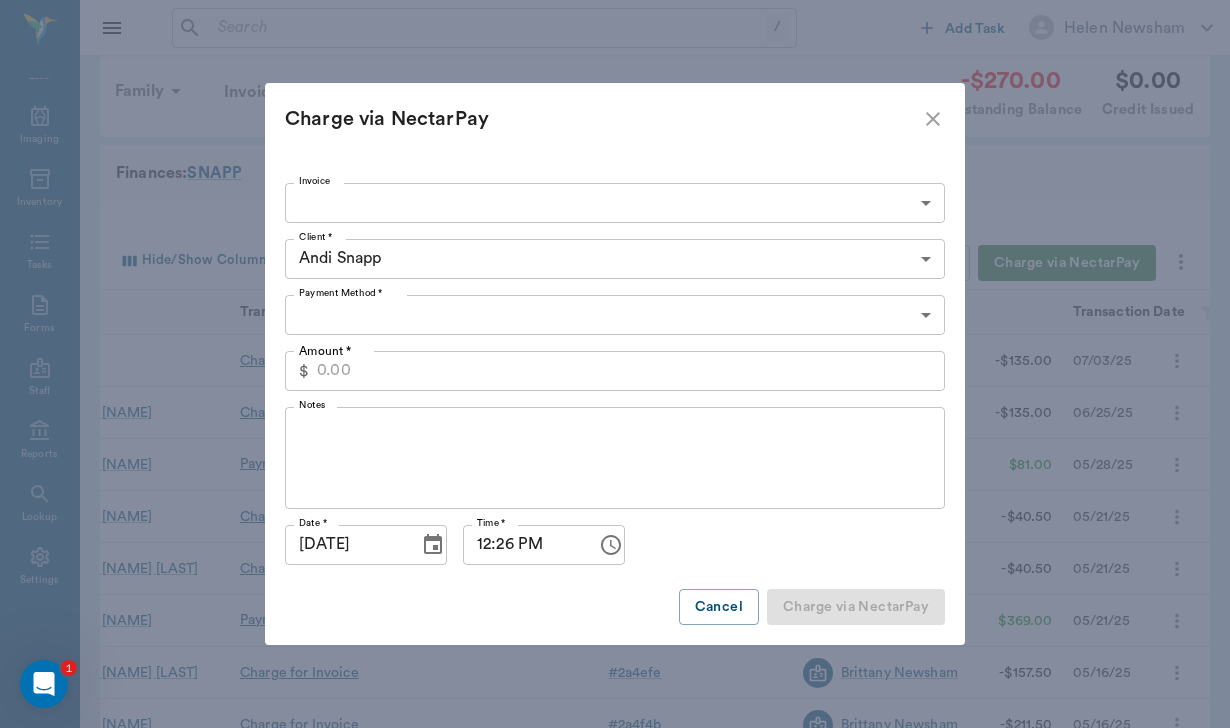 type on "CREDIT_CARDS_ON_FILE" 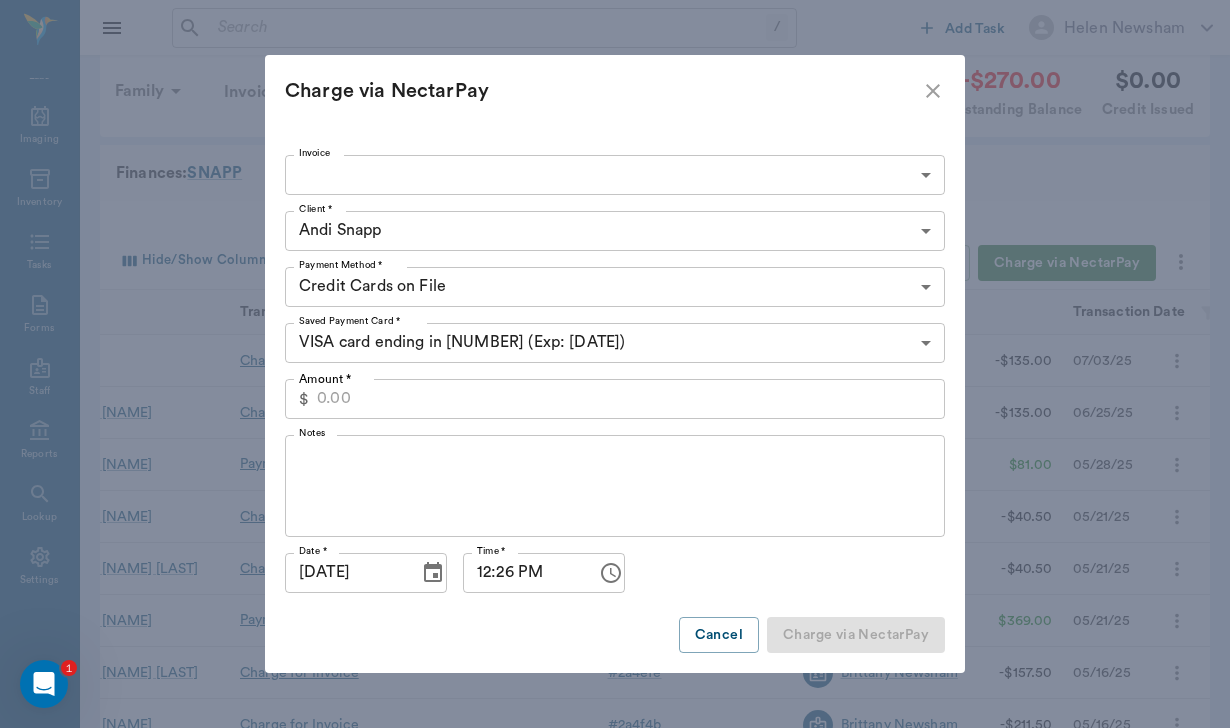 scroll, scrollTop: 0, scrollLeft: 0, axis: both 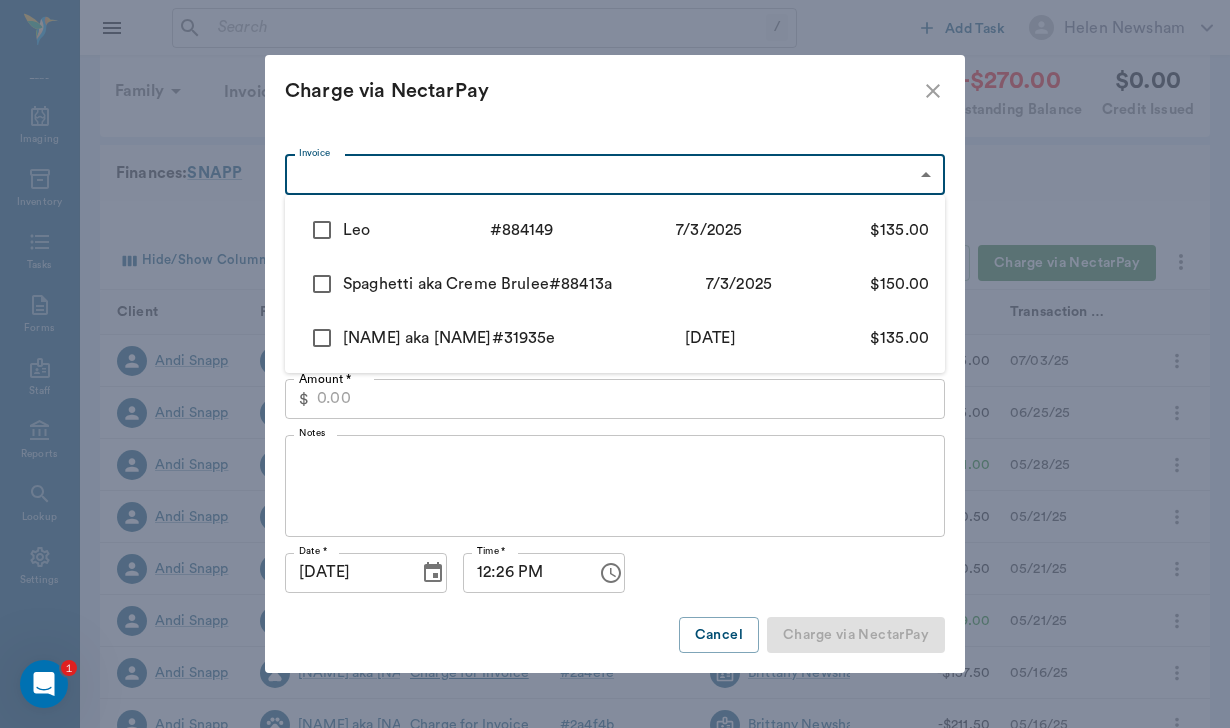 click on "/ ​ Add Task [FIRST] [LAST] Nectar Messages Appts Labs Imaging Inventory Tasks Forms Staff Reports Lookup Settings Family Invoices Transactions [PRICE] Outstanding Balance [PRICE] Credit Issued Finances:    SNAPP Hide/Show Columns Transaction Date :  desc Record Invoice Record Payment Charge via NectarPay Client Patient Transaction Invoice Staff Amount Transaction Date [FIRST] [LAST] [NAME] Charge for Invoice # [NUMBER] [FIRST] [LAST] [PRICE] [DATE] [FIRST] [LAST] [NAME] Payment - NectarPay (Visa ending in [NUMBER]) # [ID] # [ID] [FIRST] [LAST] [PRICE] [DATE] [FIRST] [LAST] [NAME] Charge for Invoice # [ID] [FIRST] [LAST] [PRICE] [DATE] [FIRST] [LAST] [NAME] Payment - NectarPay (Visa ending in [NUMBER]) # [ID] # [ID] [FIRST] [LAST] [PRICE] [DATE] [FIRST] [LAST] # #" at bounding box center (615, 592) 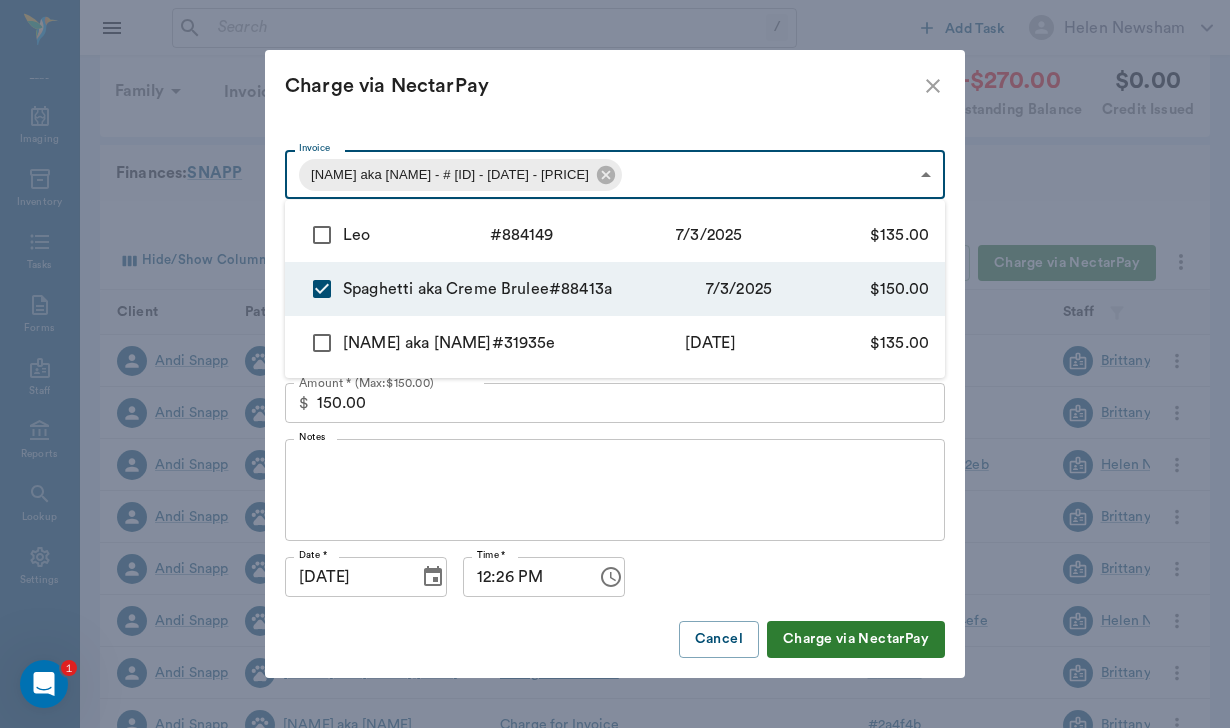 click at bounding box center (322, 343) 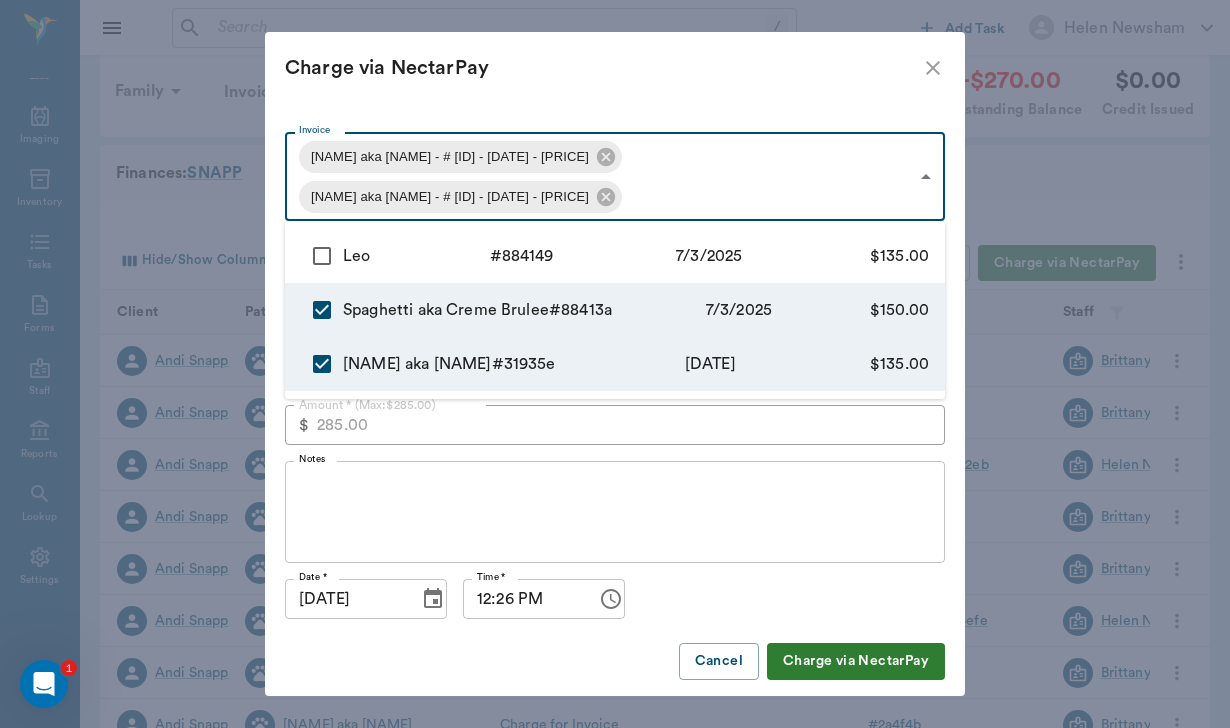click at bounding box center (322, 310) 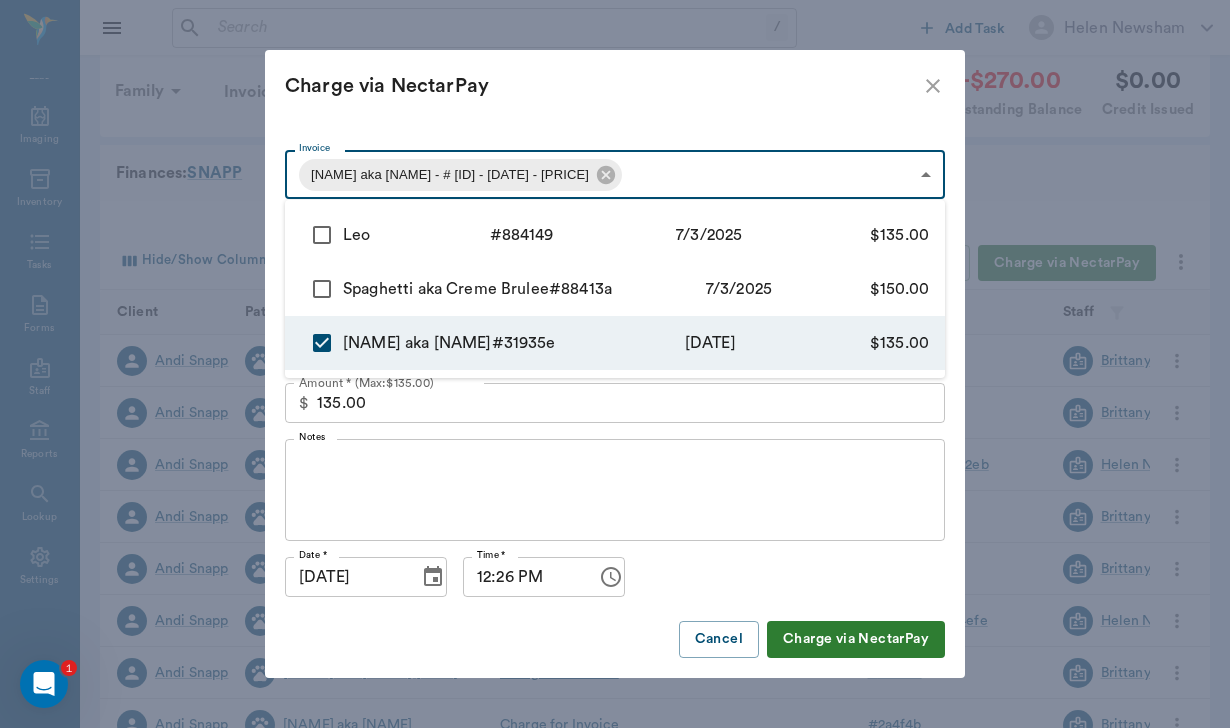 click at bounding box center (615, 364) 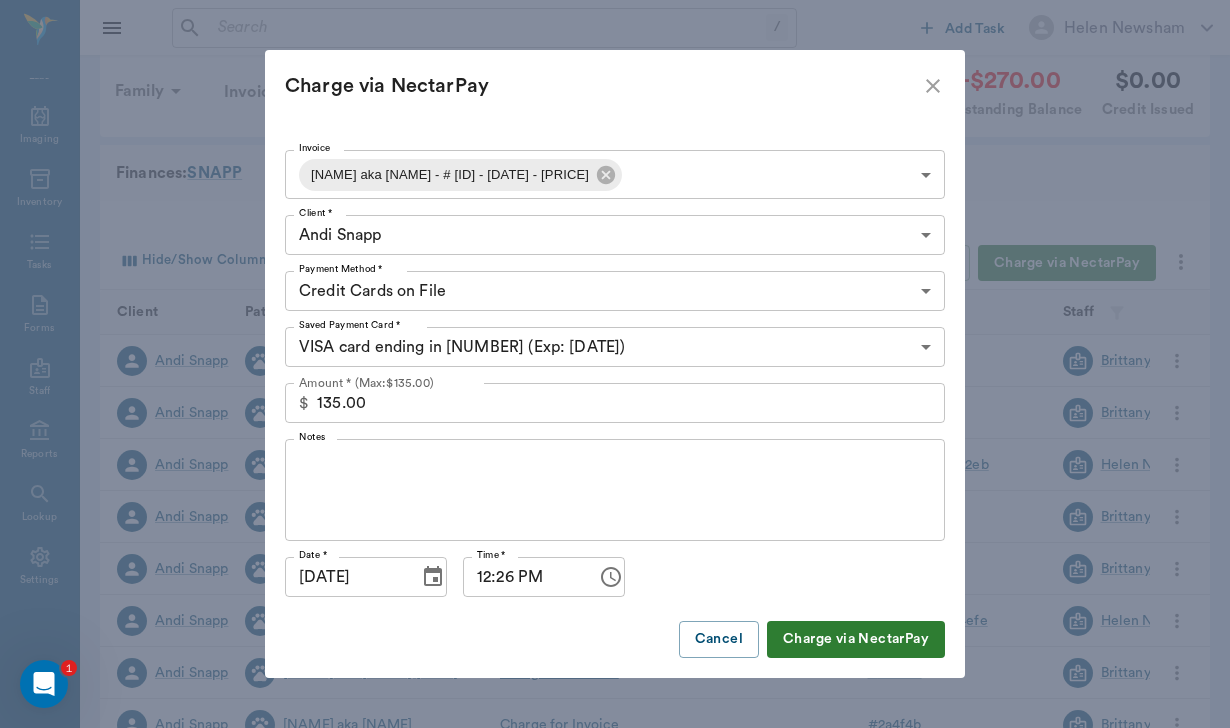 click on "Cancel" at bounding box center [719, 639] 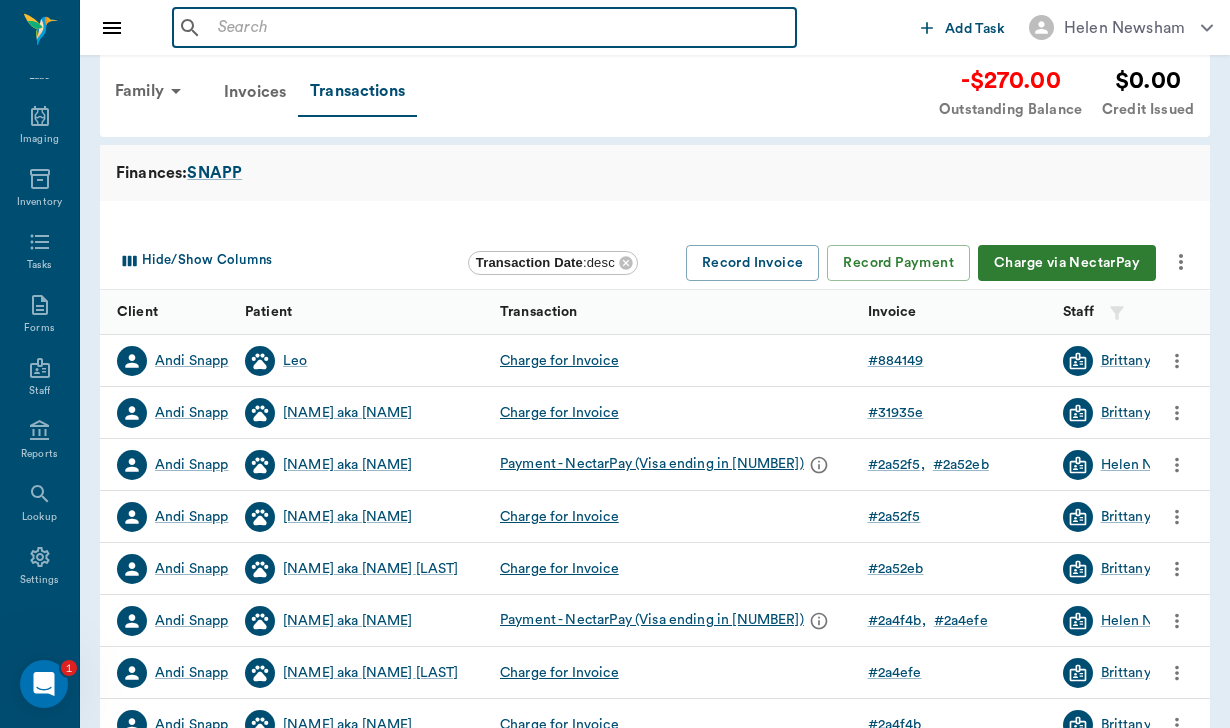 click at bounding box center (499, 28) 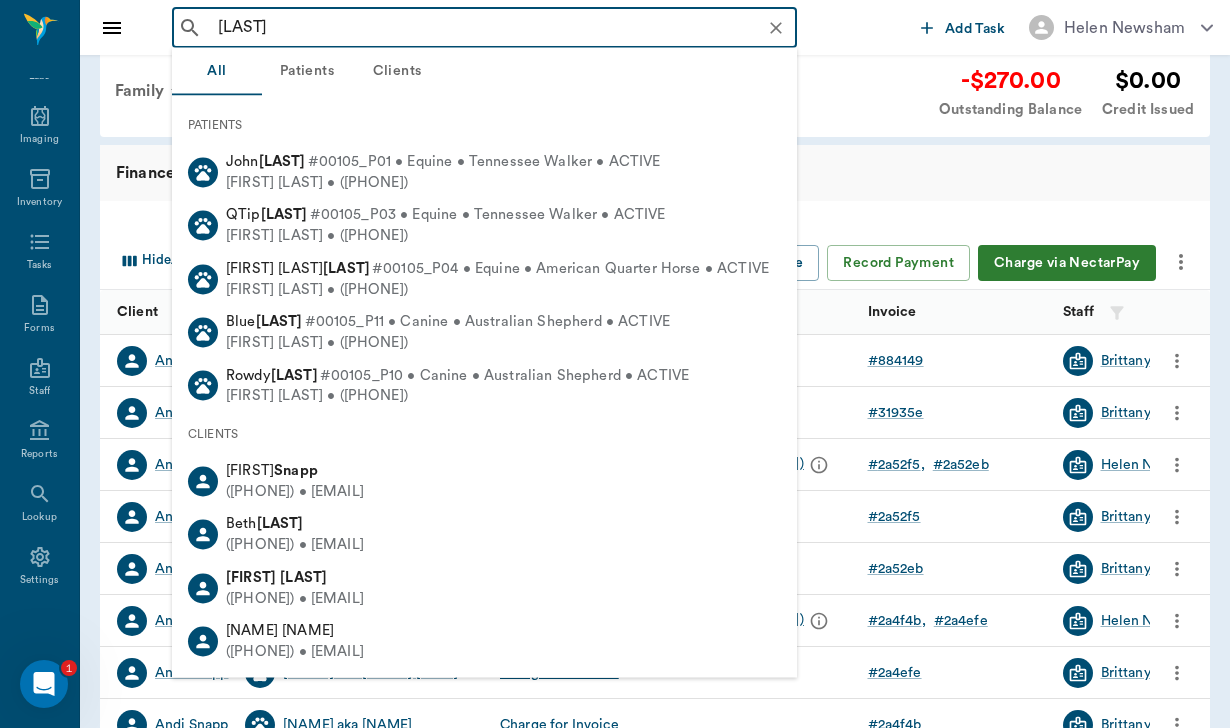 type on "[LAST]" 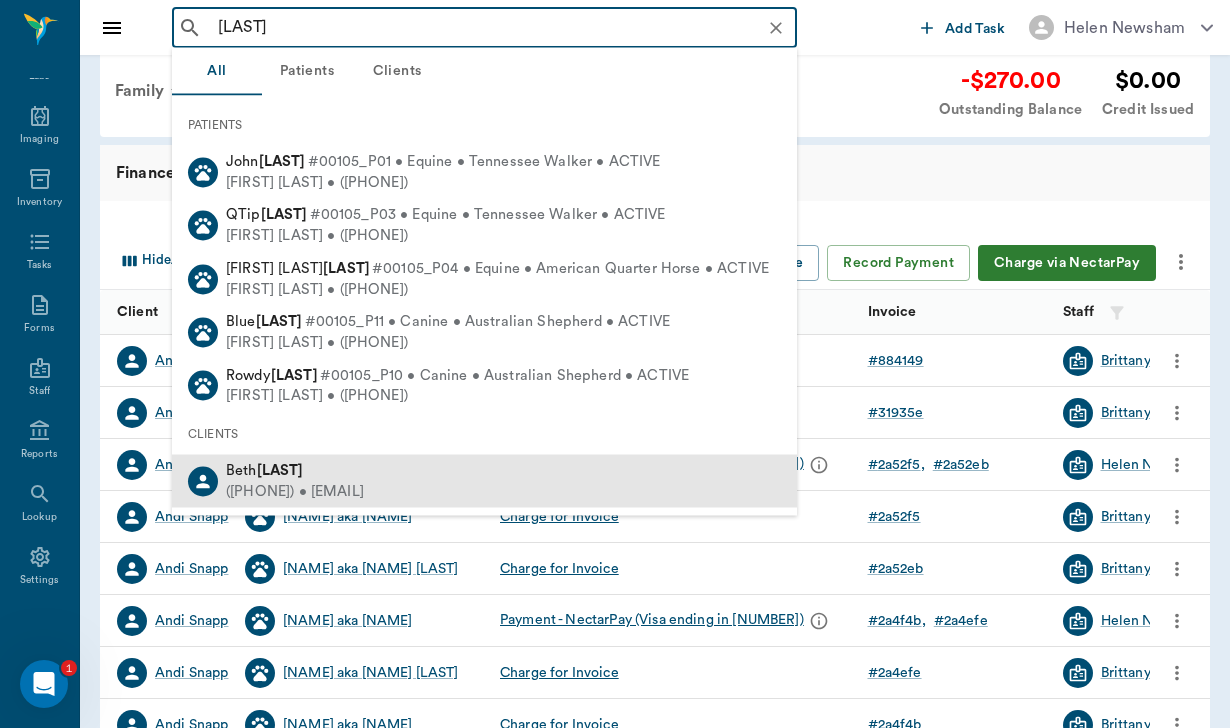 click on "([PHONE])   • [EMAIL]" at bounding box center [295, 491] 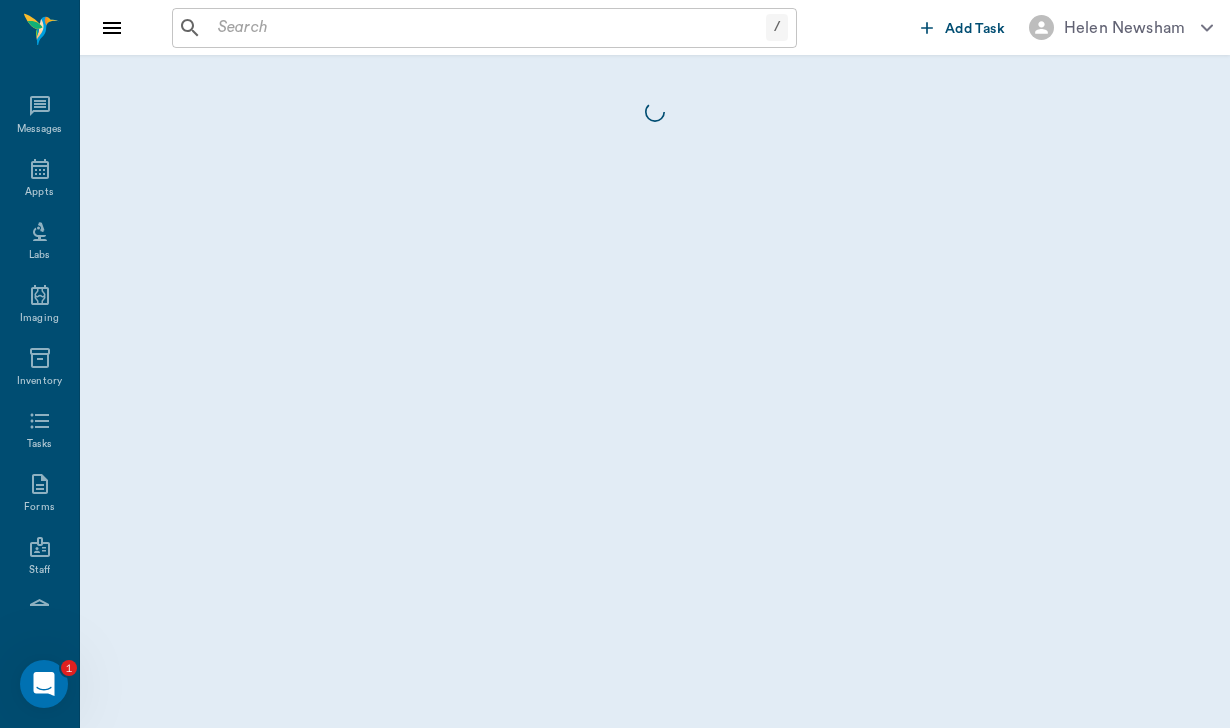 scroll, scrollTop: 0, scrollLeft: 0, axis: both 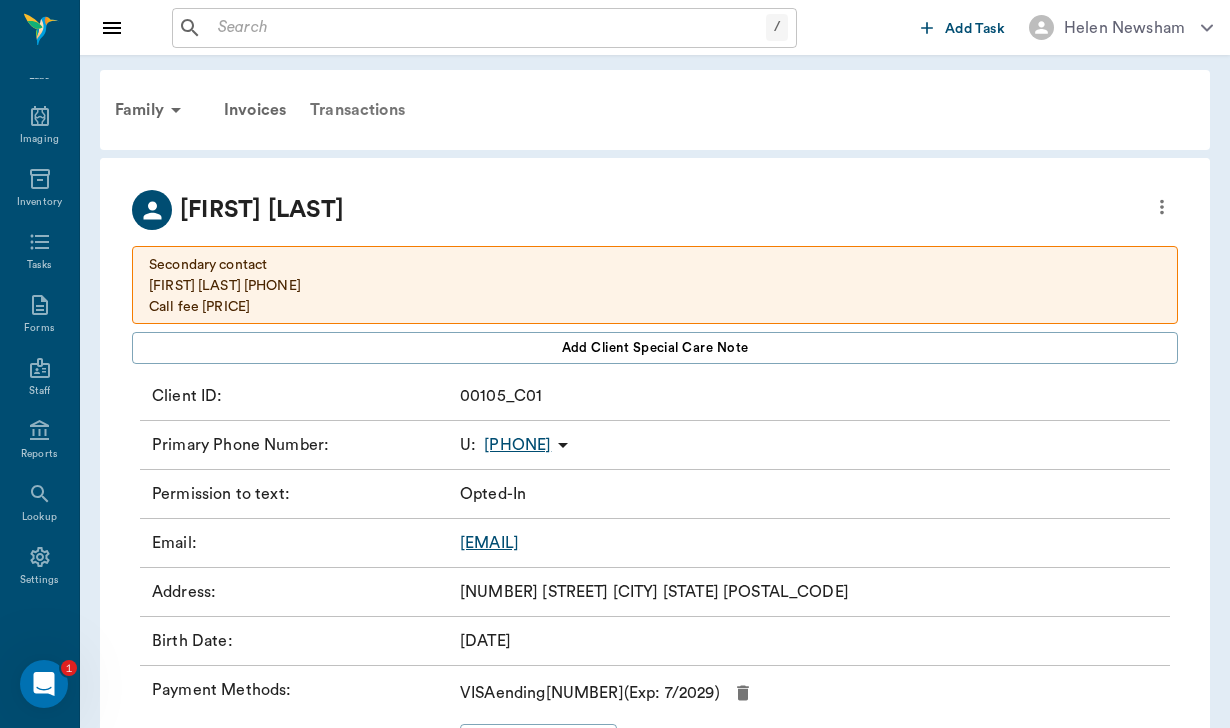 click on "Transactions" at bounding box center (357, 110) 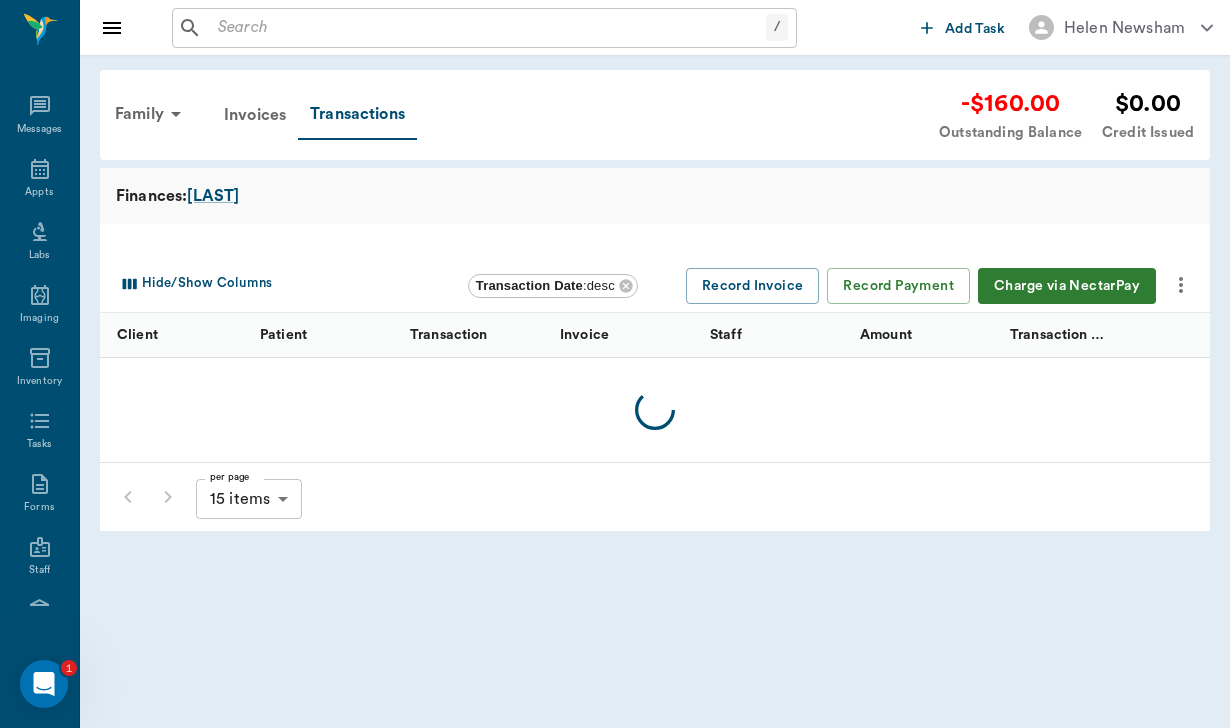 scroll, scrollTop: 184, scrollLeft: 0, axis: vertical 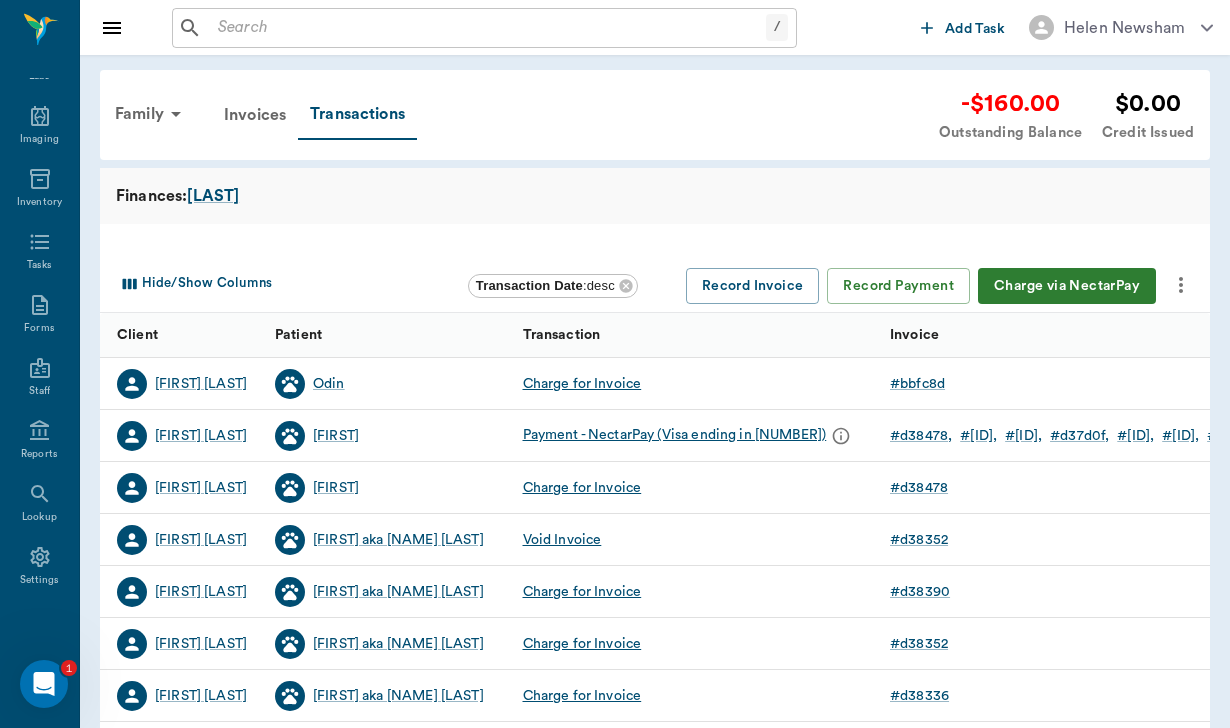 click on "Charge via NectarPay" at bounding box center (1067, 286) 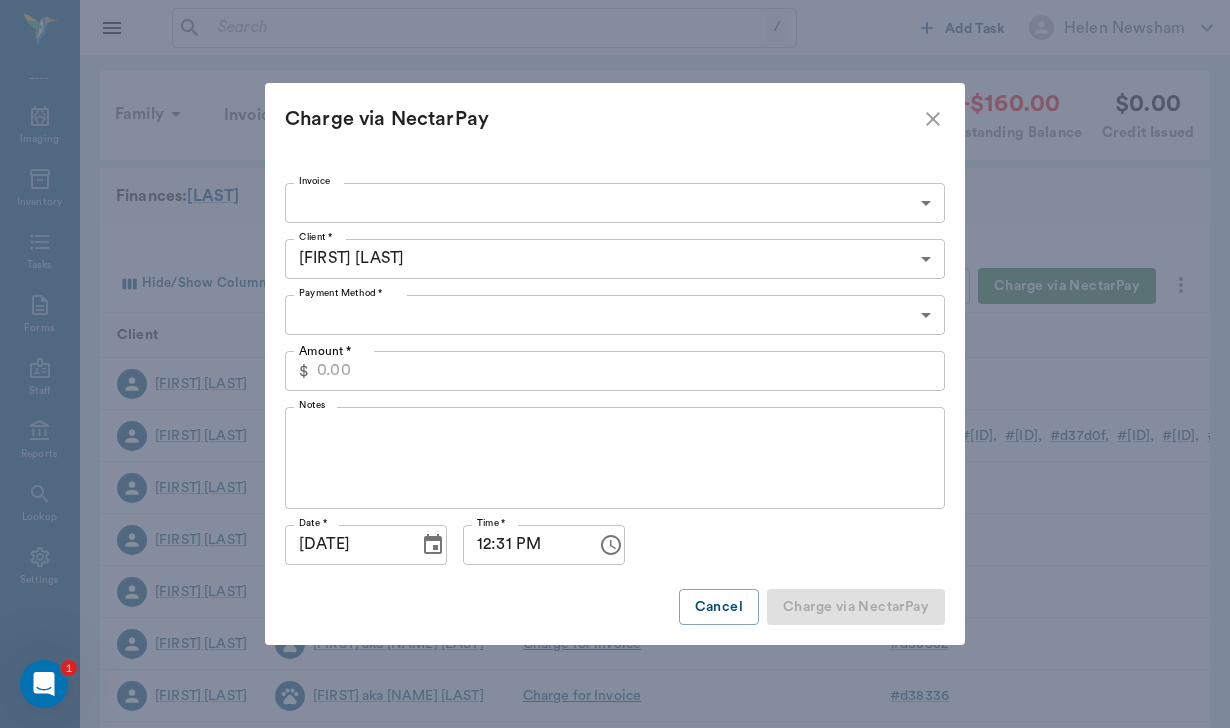 type on "CREDIT_CARDS_ON_FILE" 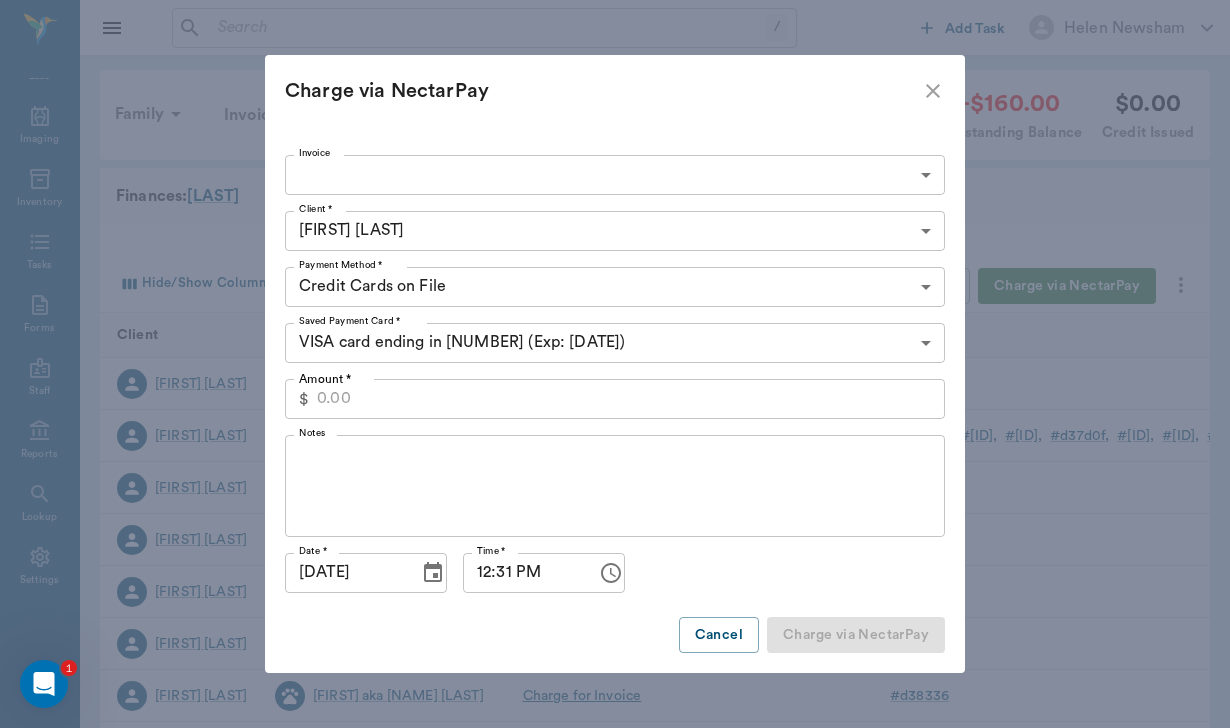 click on "/ ​ Add Task [FIRST] [LAST] Nectar Messages Appts Labs Imaging Inventory Tasks Forms Staff Reports Lookup Settings Family Invoices Transactions [PRICE] Outstanding Balance [PRICE] Credit Issued Finances:    [LAST] Hide/Show Columns Transaction Date :  desc Record Invoice Record Payment Charge via NectarPay Client Patient Transaction Invoice Staff Amount Transaction Date [FIRST] [LAST] [FIRST] Charge for Invoice # [ID] [FIRST] [LAST] [PRICE] [DATE] [FIRST] [LAST] Payment - NectarPay (Visa ending in [NUMBER]) # [ID] # [ID] # [ID] # [ID] # [ID] # [ID] # [ID] # [ID] # [ID] # [ID] # [ID] # [ID] # [ID] [FIRST] [LAST] [PRICE] [DATE] [FIRST] [LAST] [FIRST] Charge for Invoice # [ID] [FIRST] [LAST] [PRICE] [DATE] [FIRST] [LAST] [FIRST] Void Invoice # [ID] [FIRST] [LAST] [PRICE] [DATE] [FIRST] [LAST] [FIRST] Charge for Invoice # [ID] [FIRST] [LAST] [PRICE] [DATE] [FIRST] [LAST] [FIRST] # #" at bounding box center [615, 615] 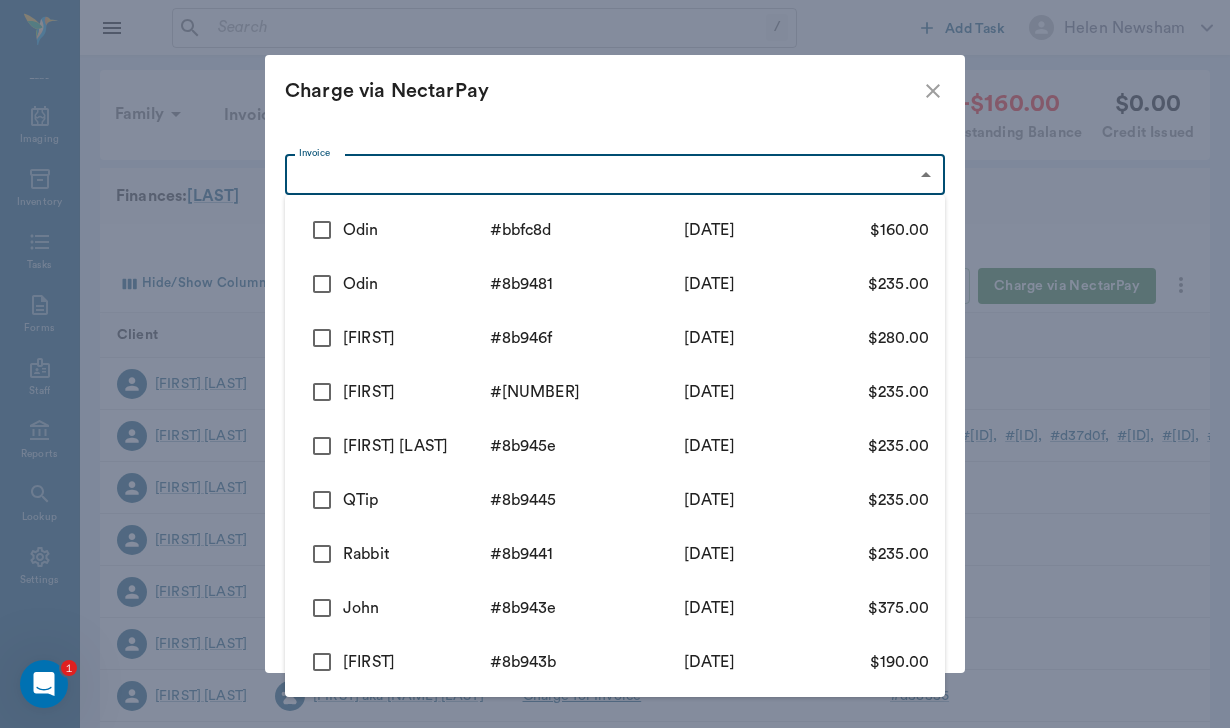 click at bounding box center [322, 230] 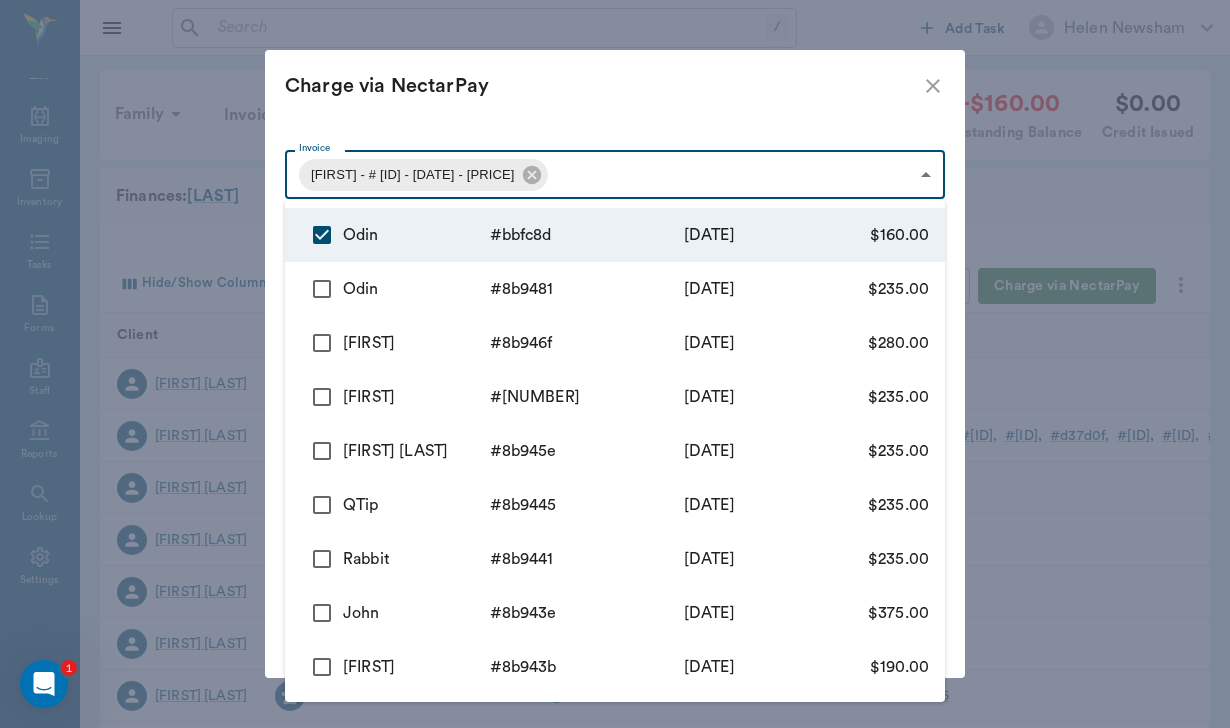click at bounding box center (615, 364) 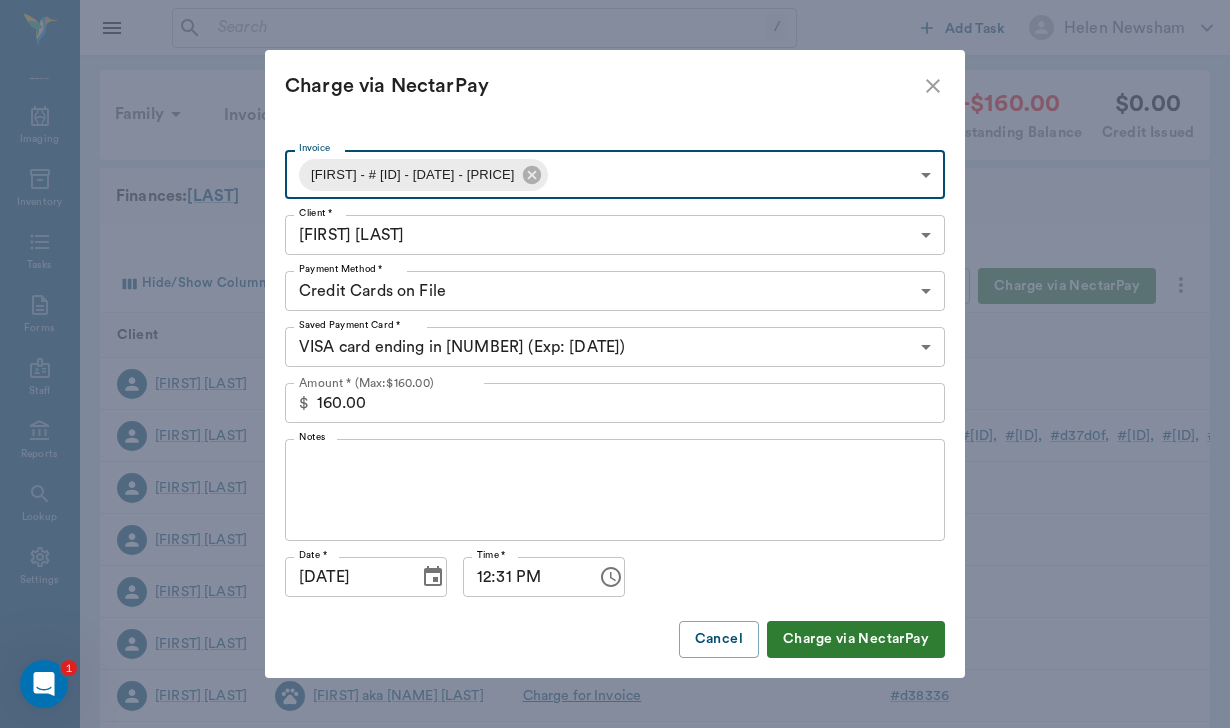 click on "x Notes" at bounding box center (615, 490) 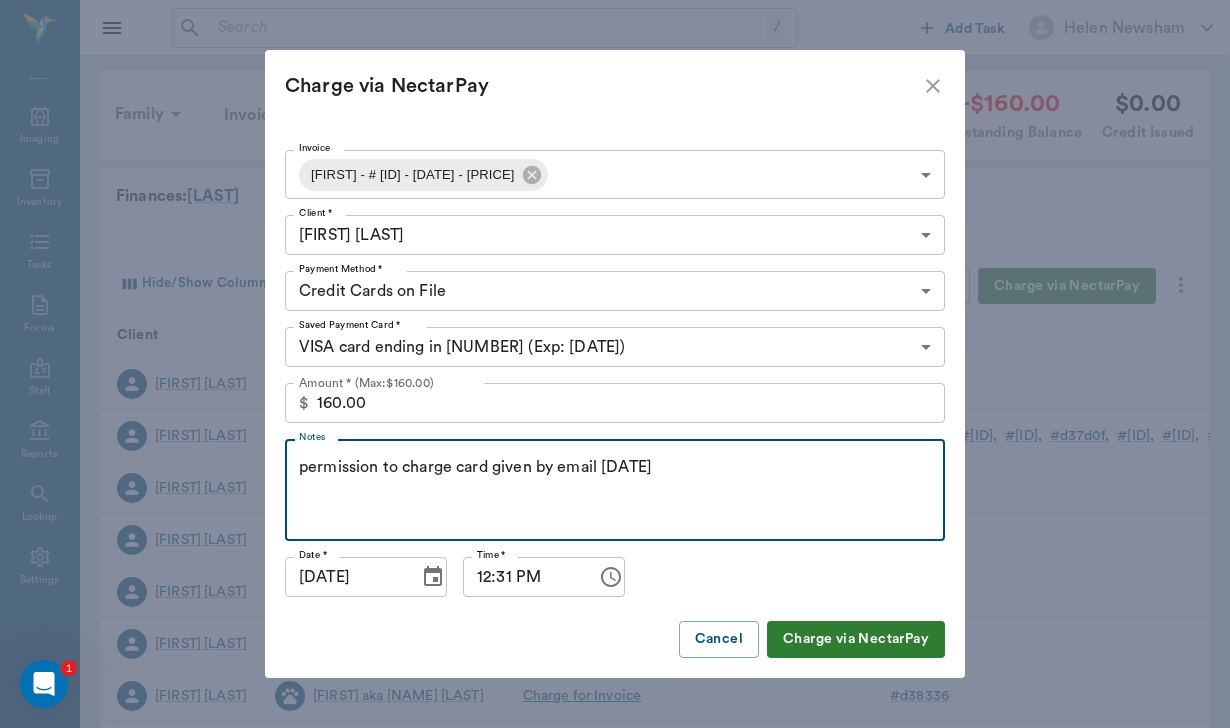 type on "permission to charge card given by email [DATE]" 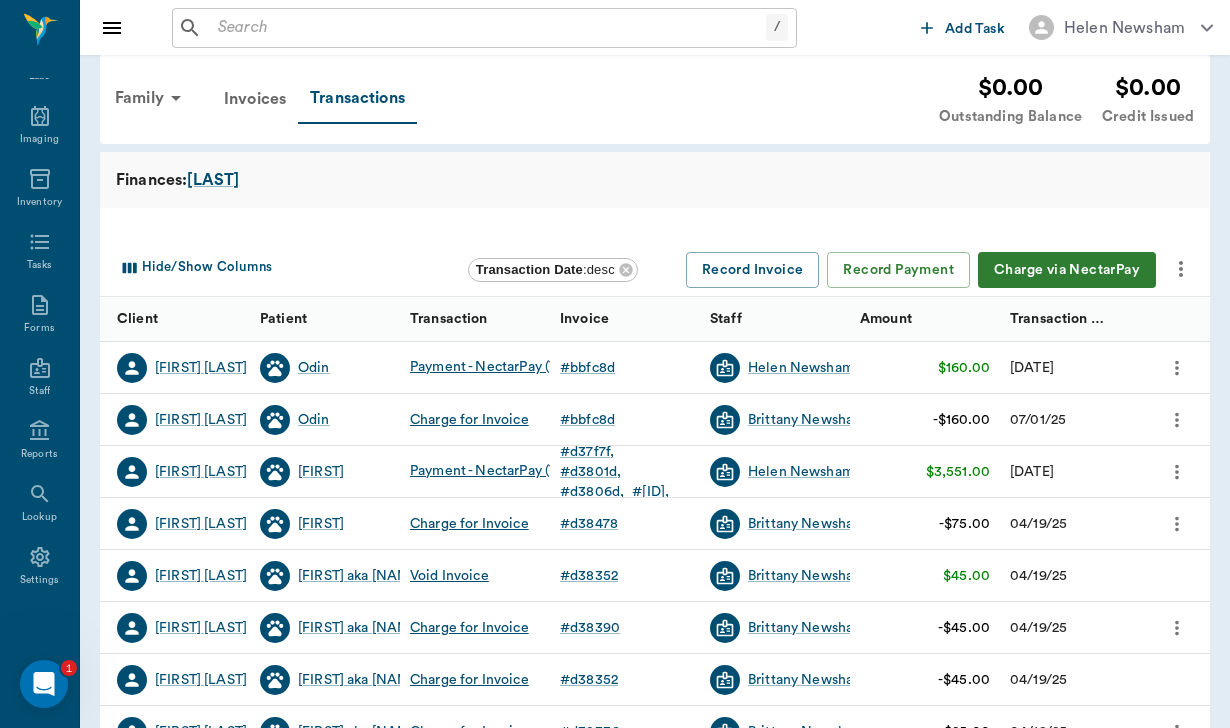 scroll, scrollTop: 17, scrollLeft: 0, axis: vertical 